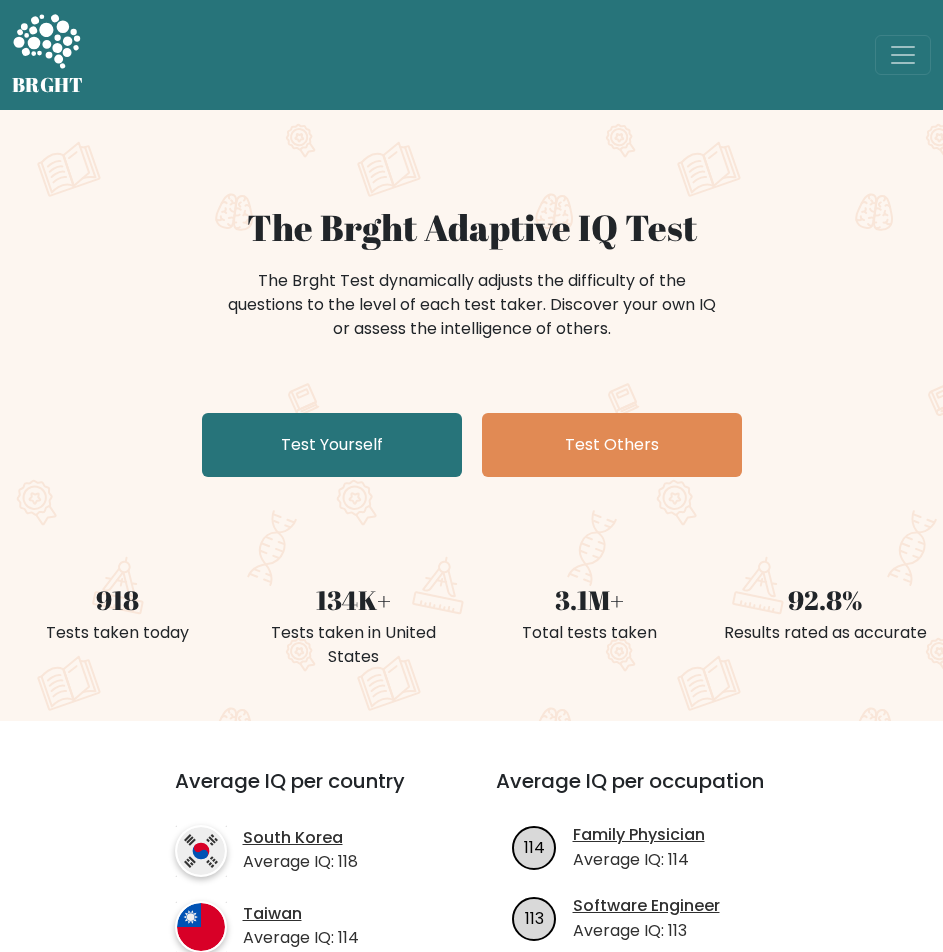 scroll, scrollTop: 0, scrollLeft: 0, axis: both 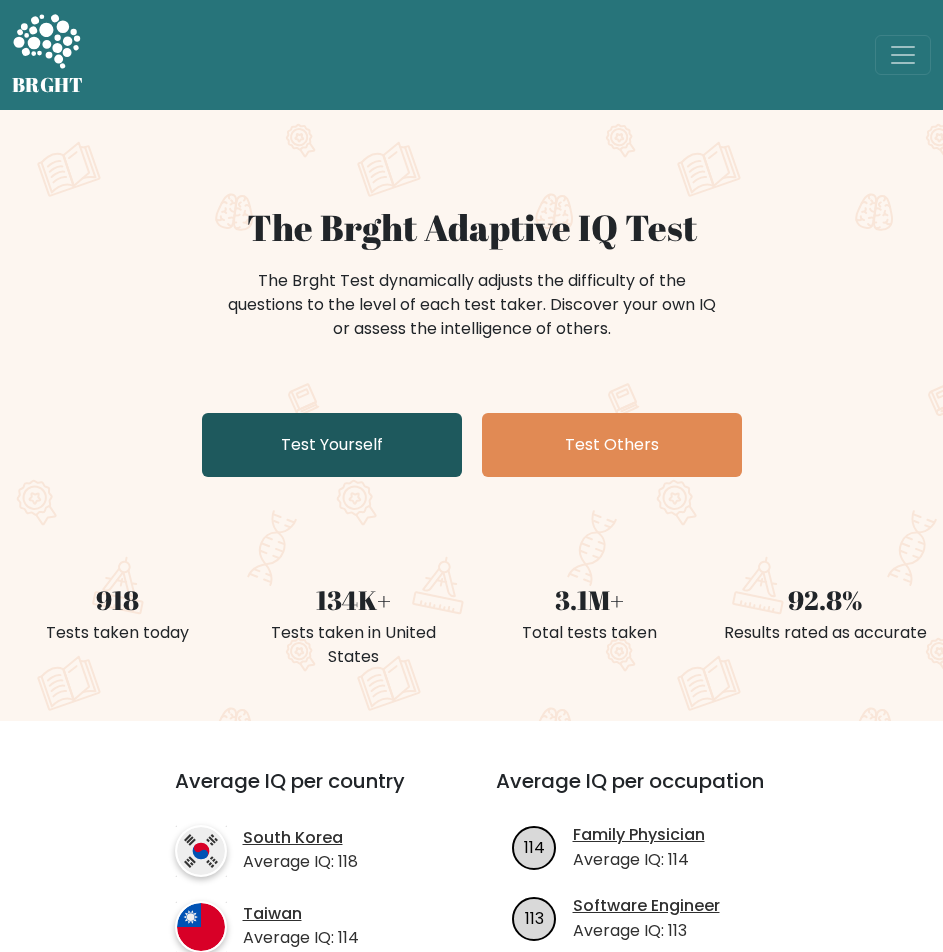 click on "Test Yourself" at bounding box center (332, 445) 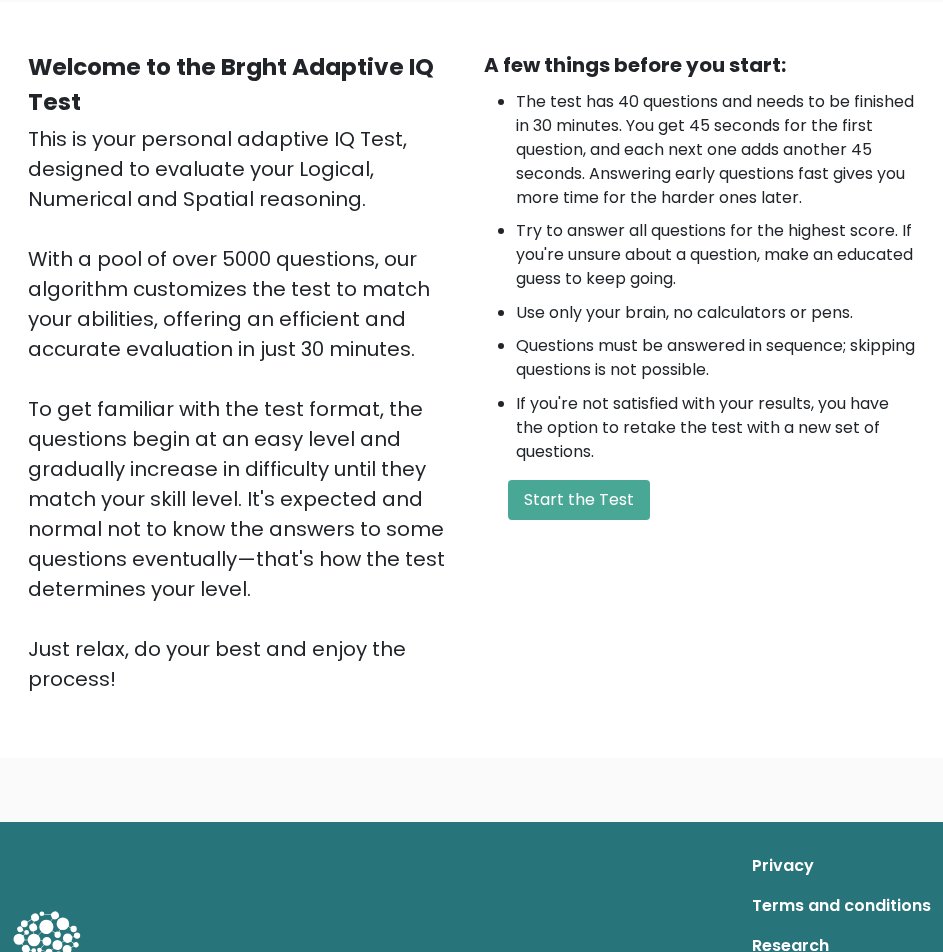 scroll, scrollTop: 0, scrollLeft: 0, axis: both 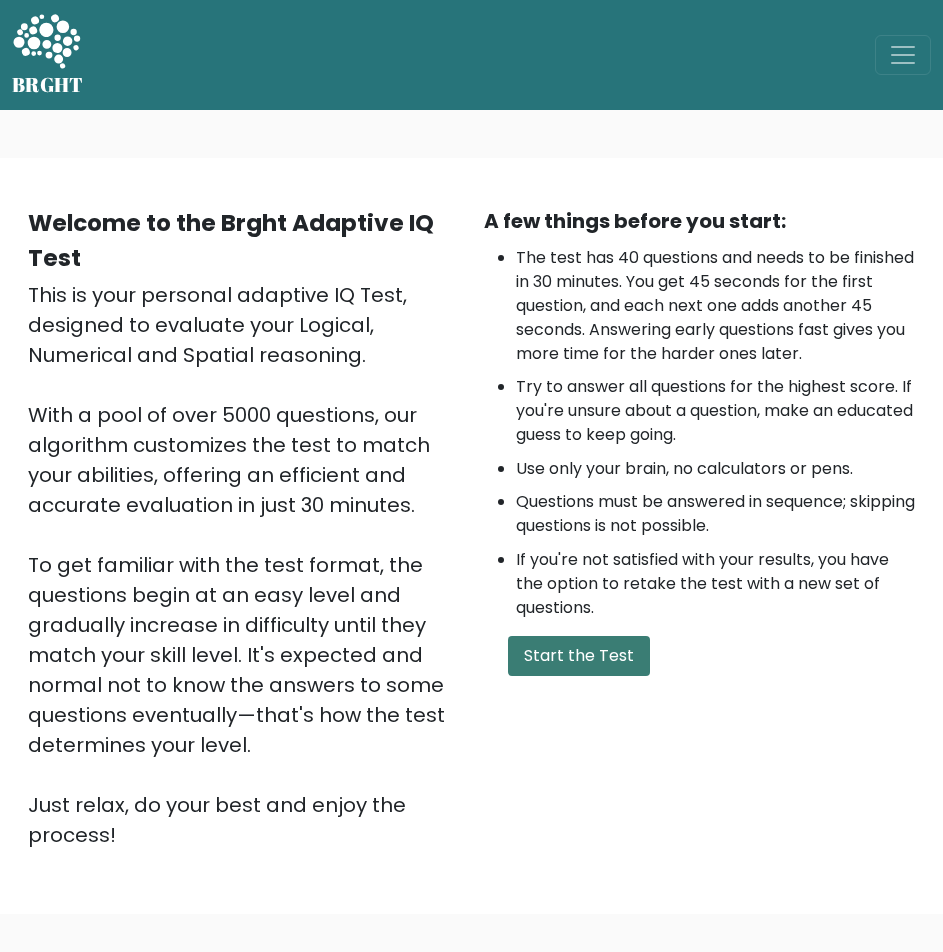 click on "Start the Test" at bounding box center [579, 656] 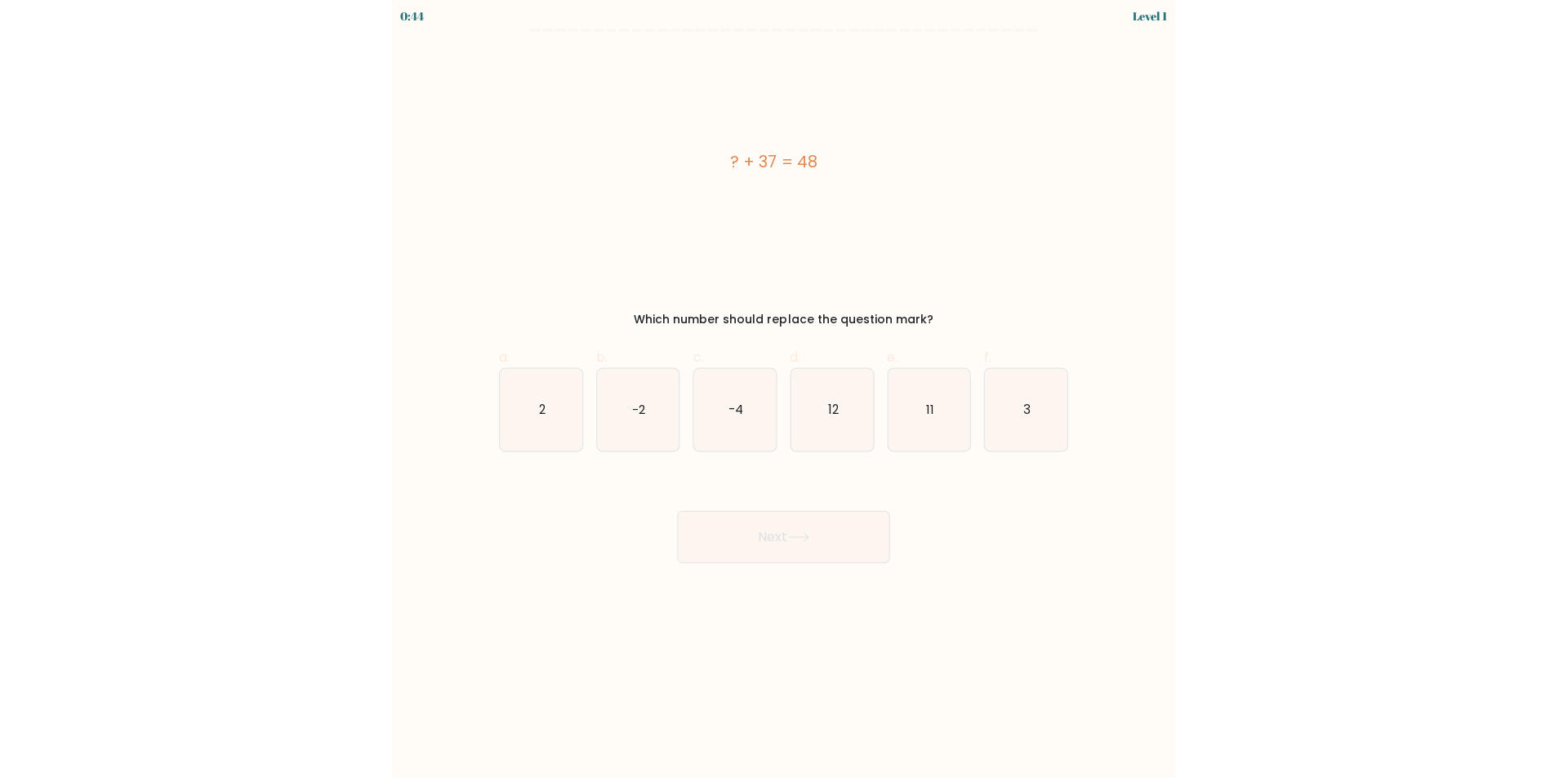 scroll, scrollTop: 0, scrollLeft: 0, axis: both 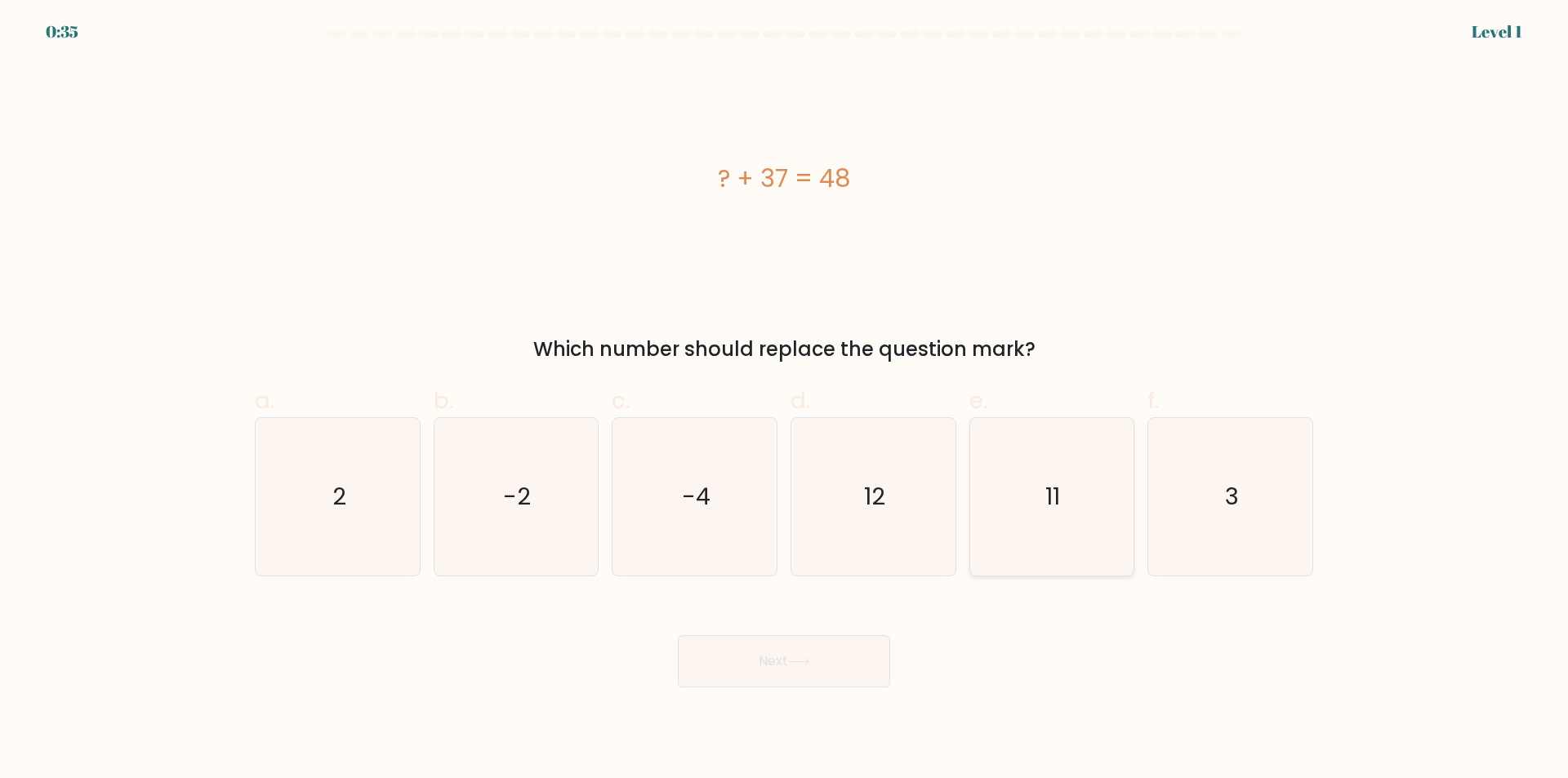 click on "11" 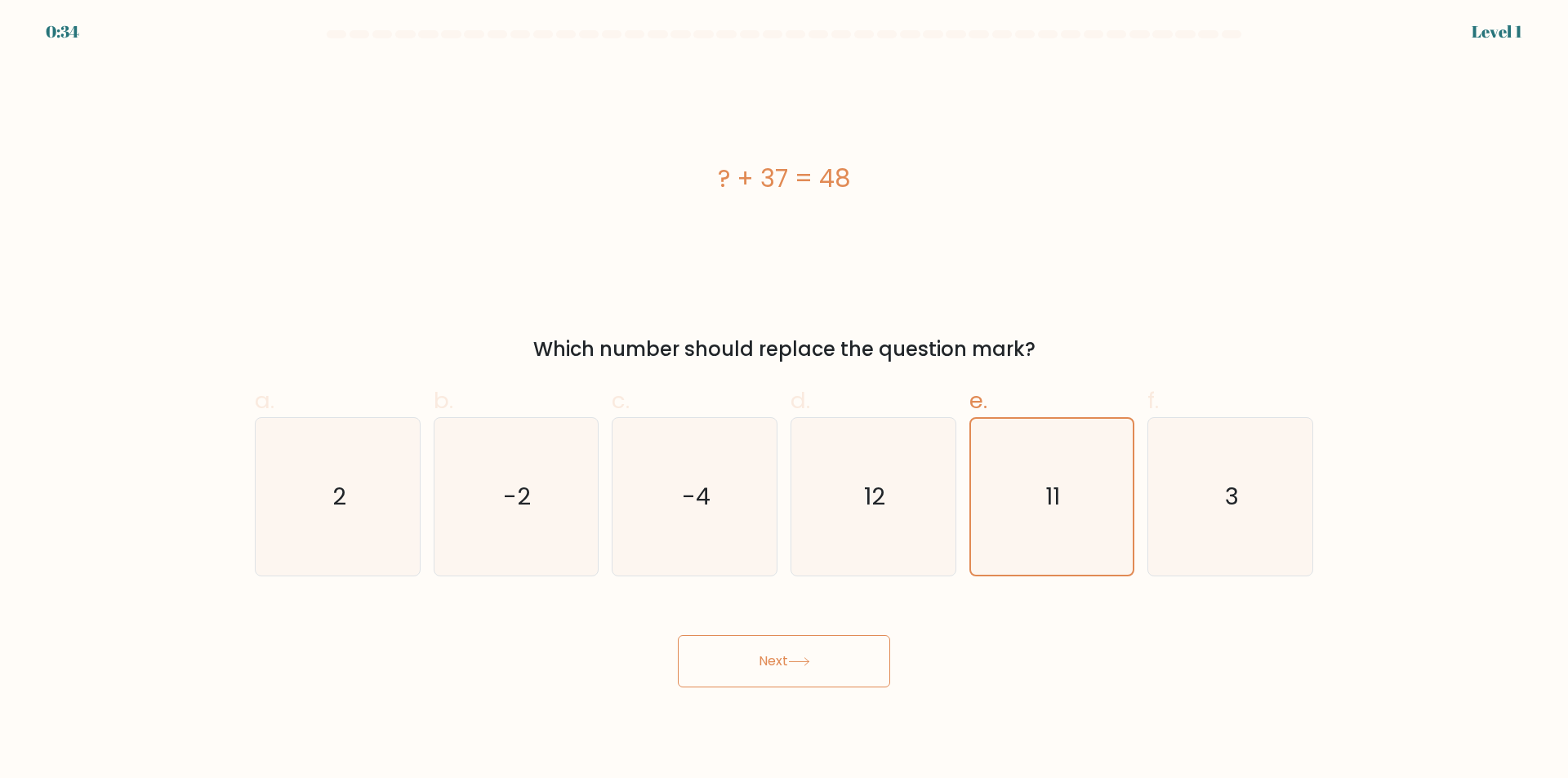 click on "Next" at bounding box center [784, 661] 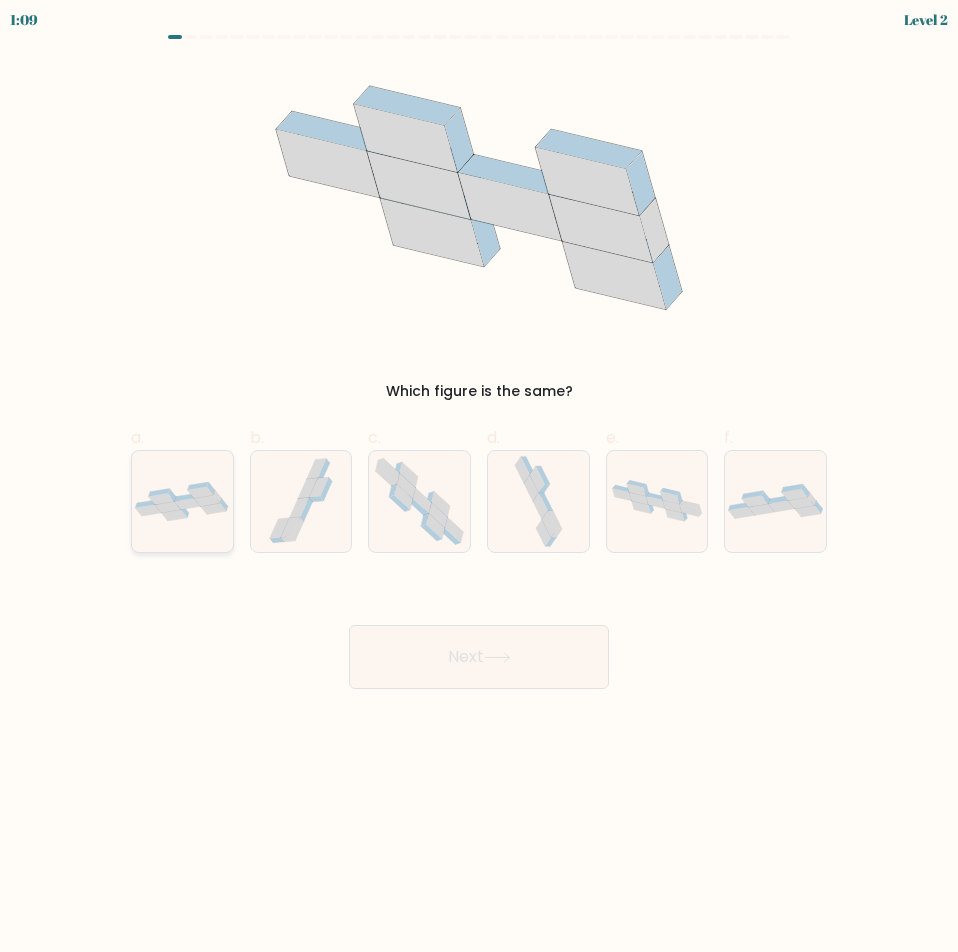 click at bounding box center [182, 501] 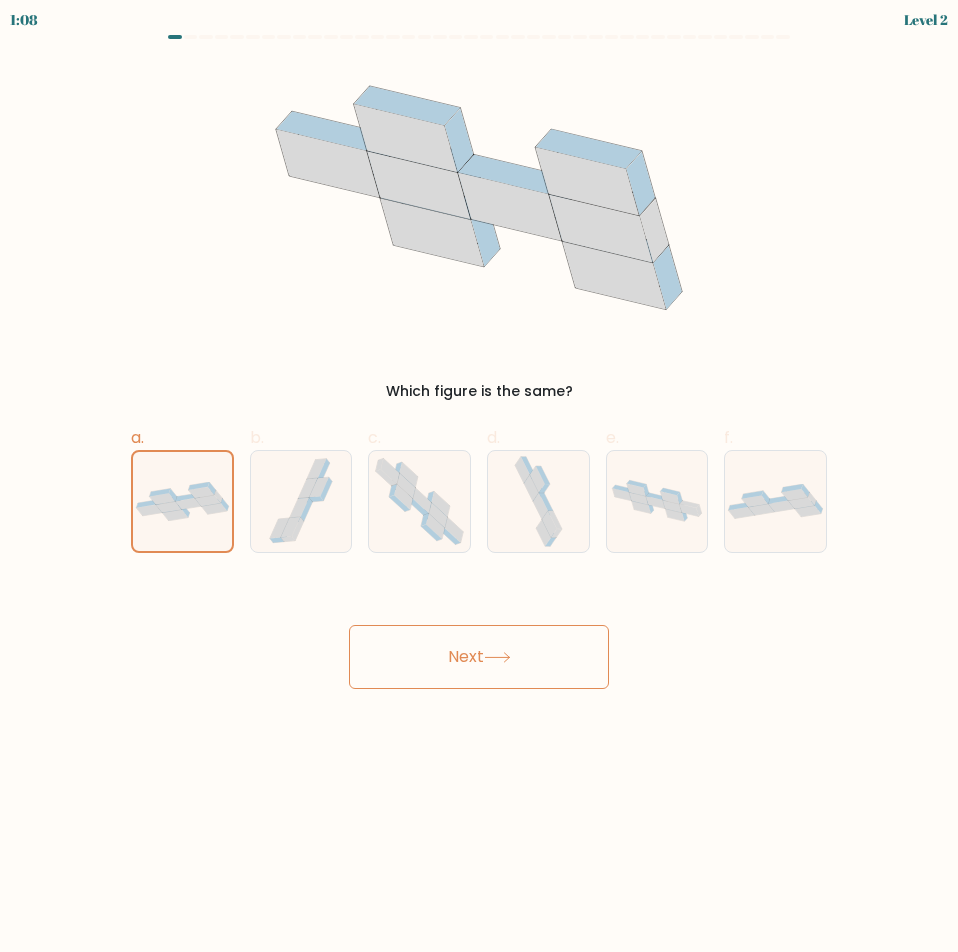 click on "Next" at bounding box center (479, 657) 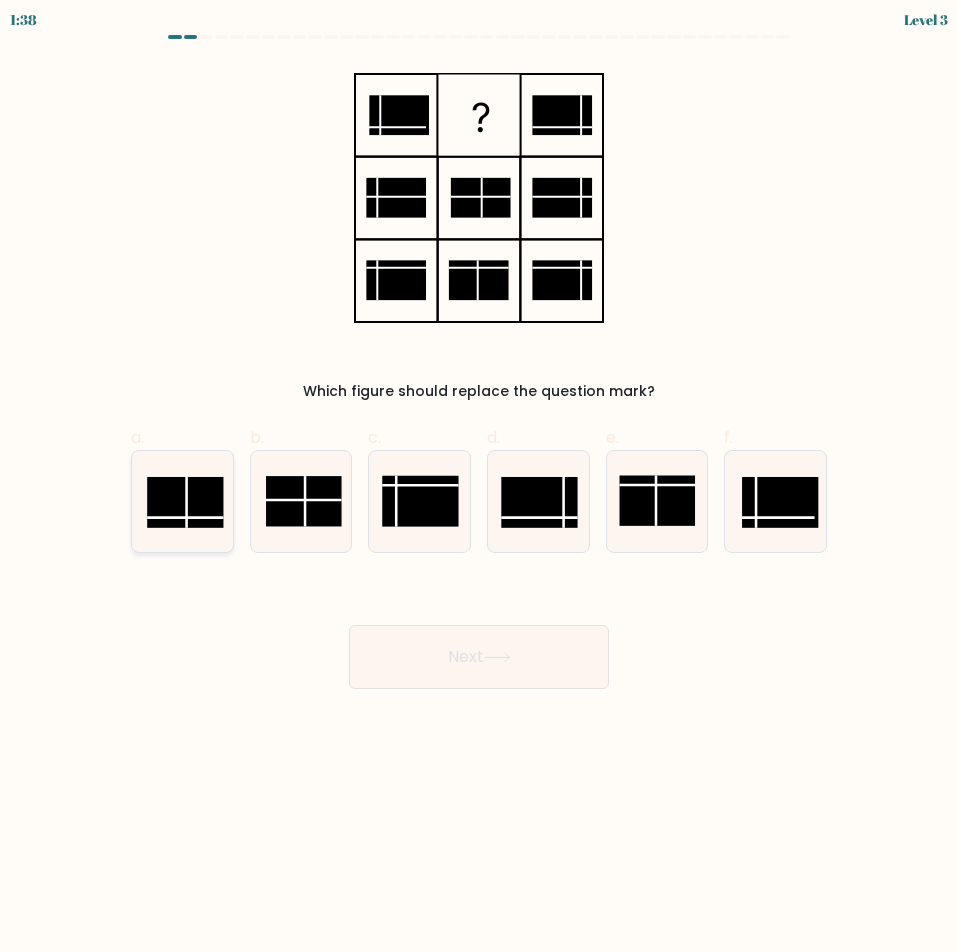 click 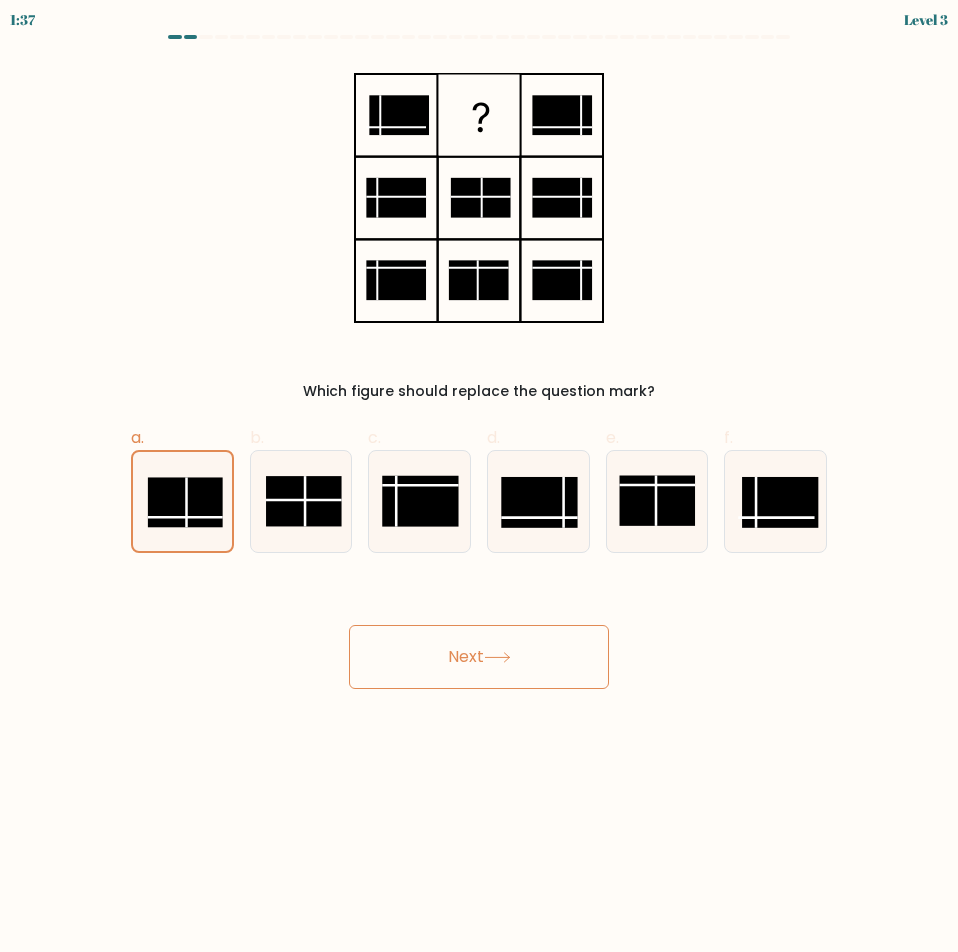 click 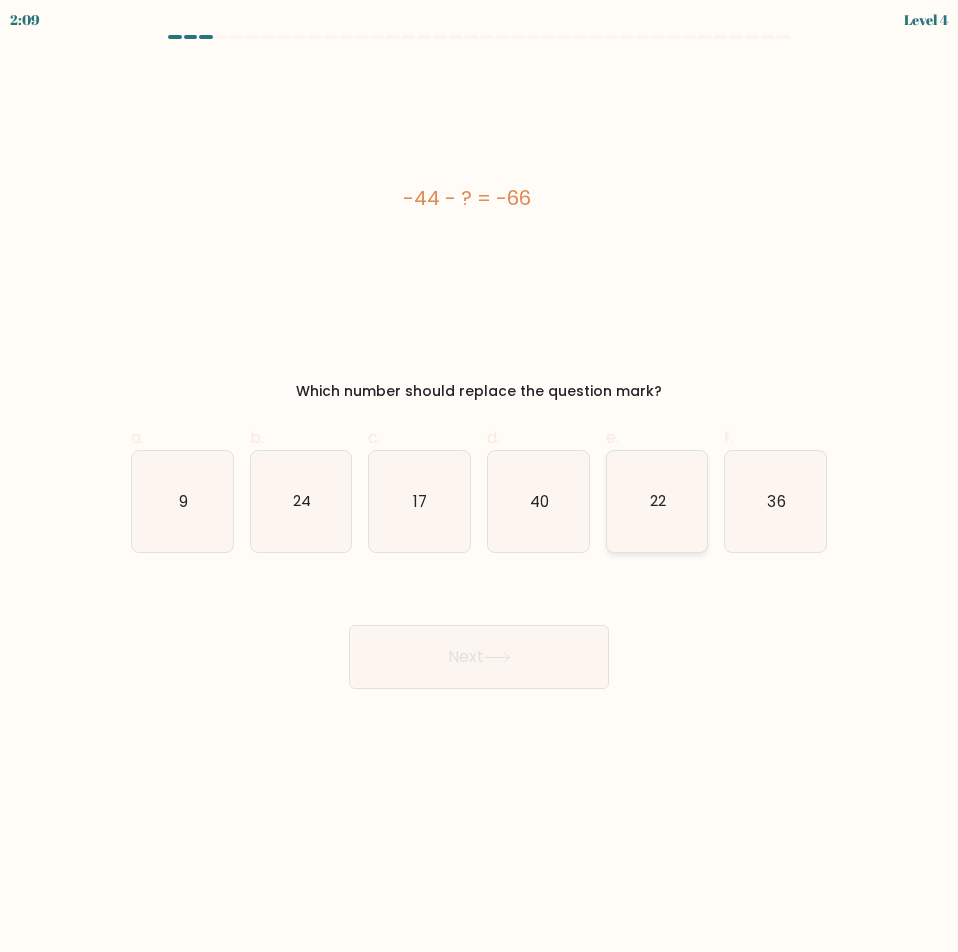 click on "22" 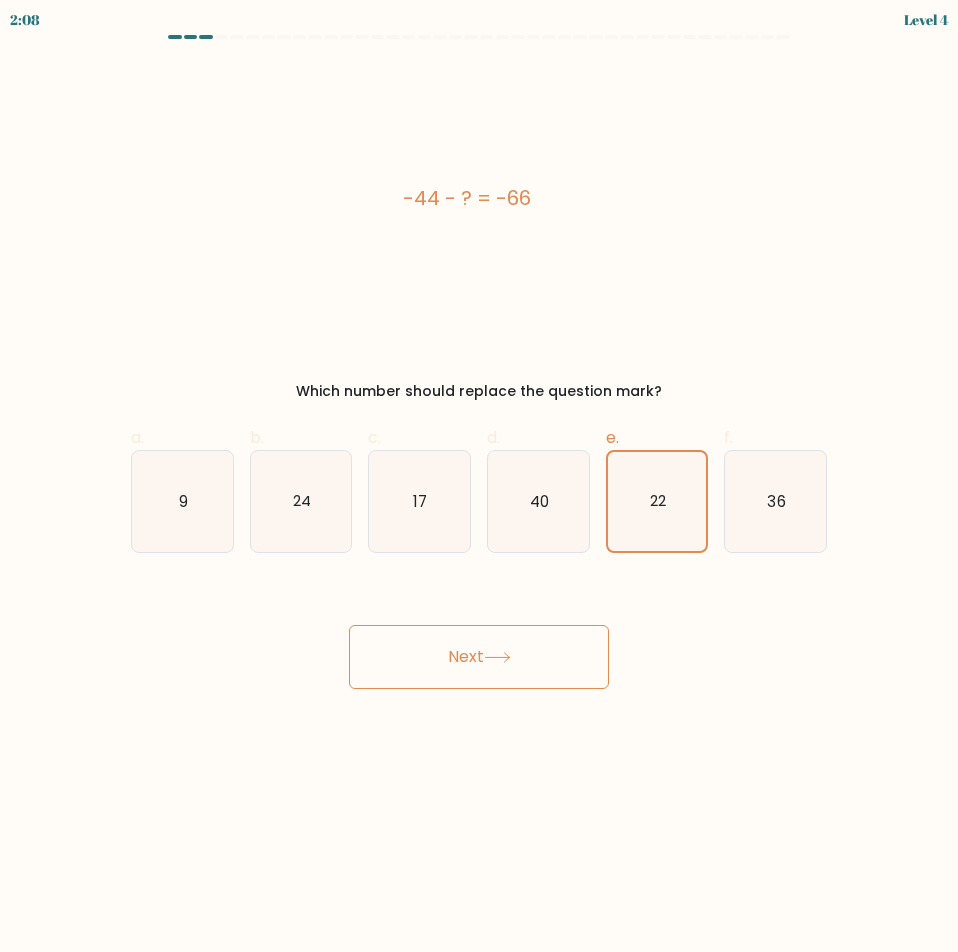 click on "Next" at bounding box center [479, 657] 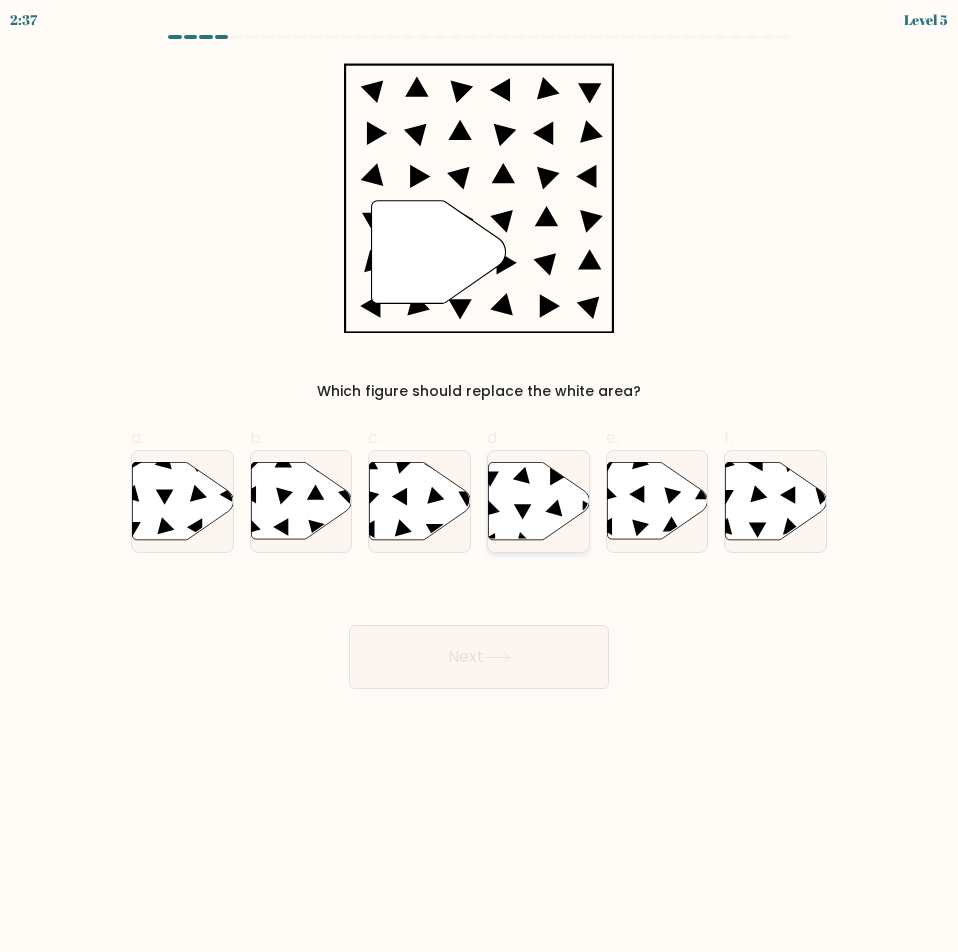 click 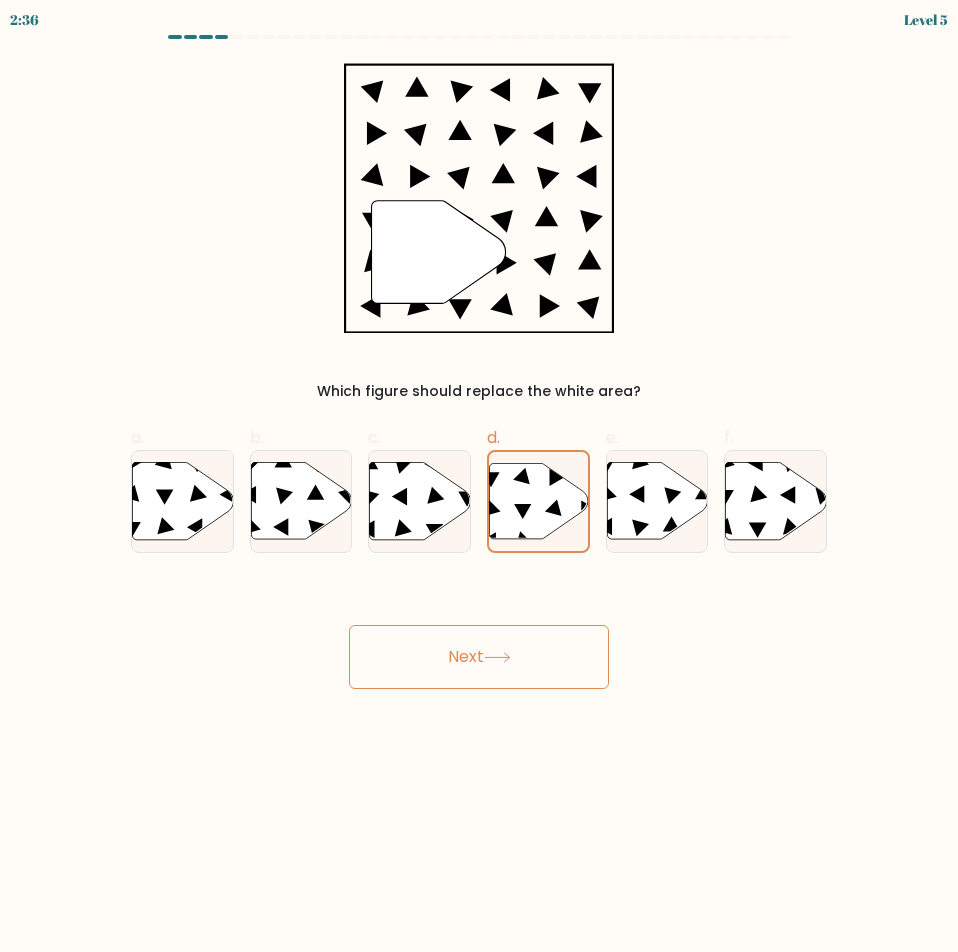 click on "Next" at bounding box center [479, 657] 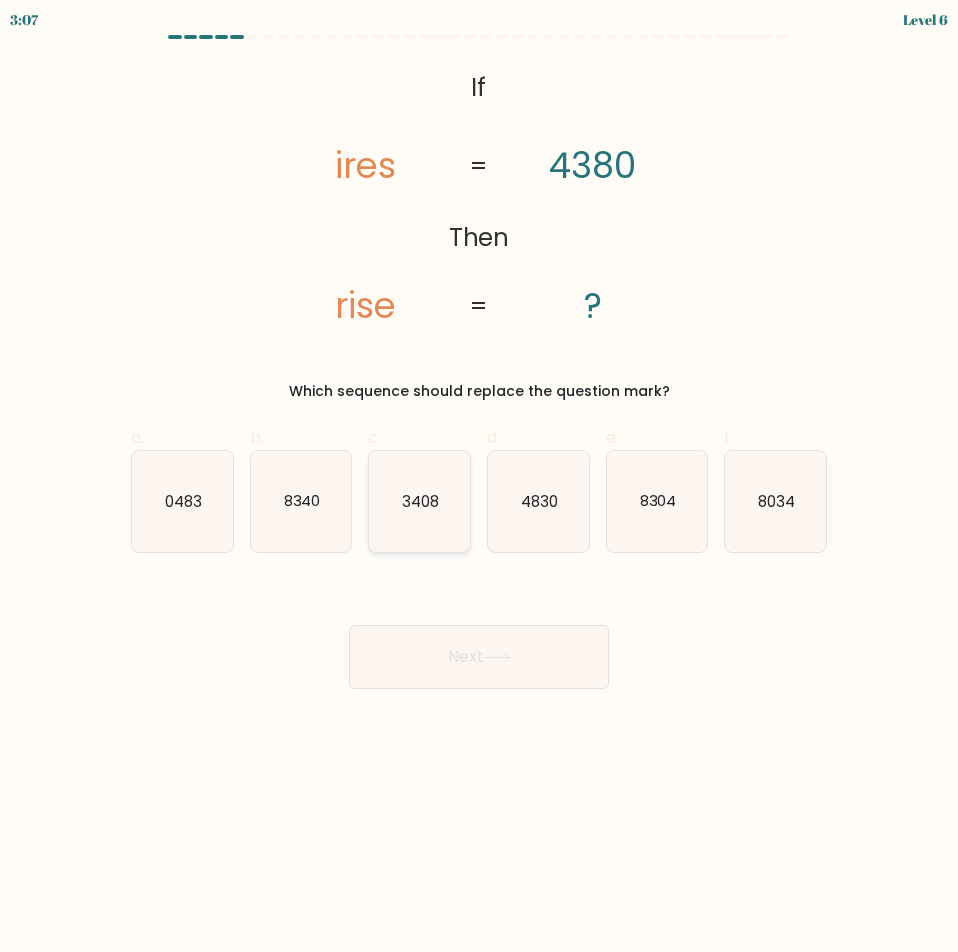 drag, startPoint x: 426, startPoint y: 505, endPoint x: 426, endPoint y: 528, distance: 23 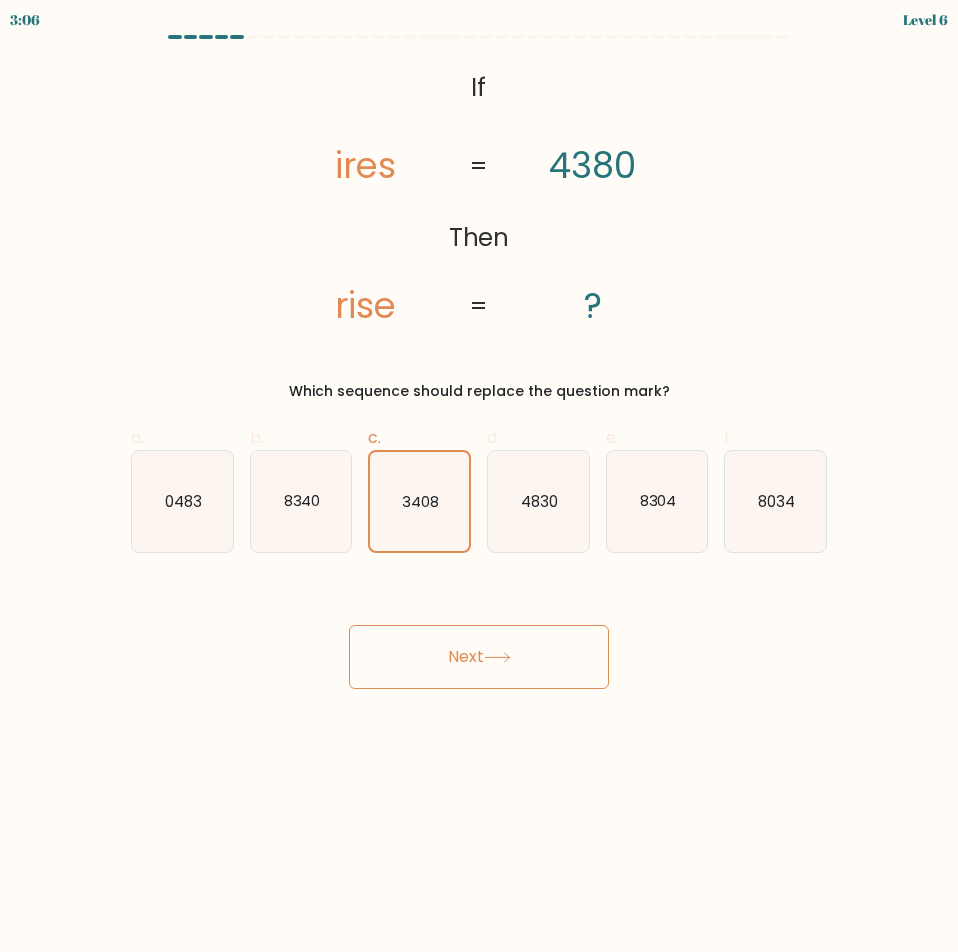 click on "Next" at bounding box center (479, 657) 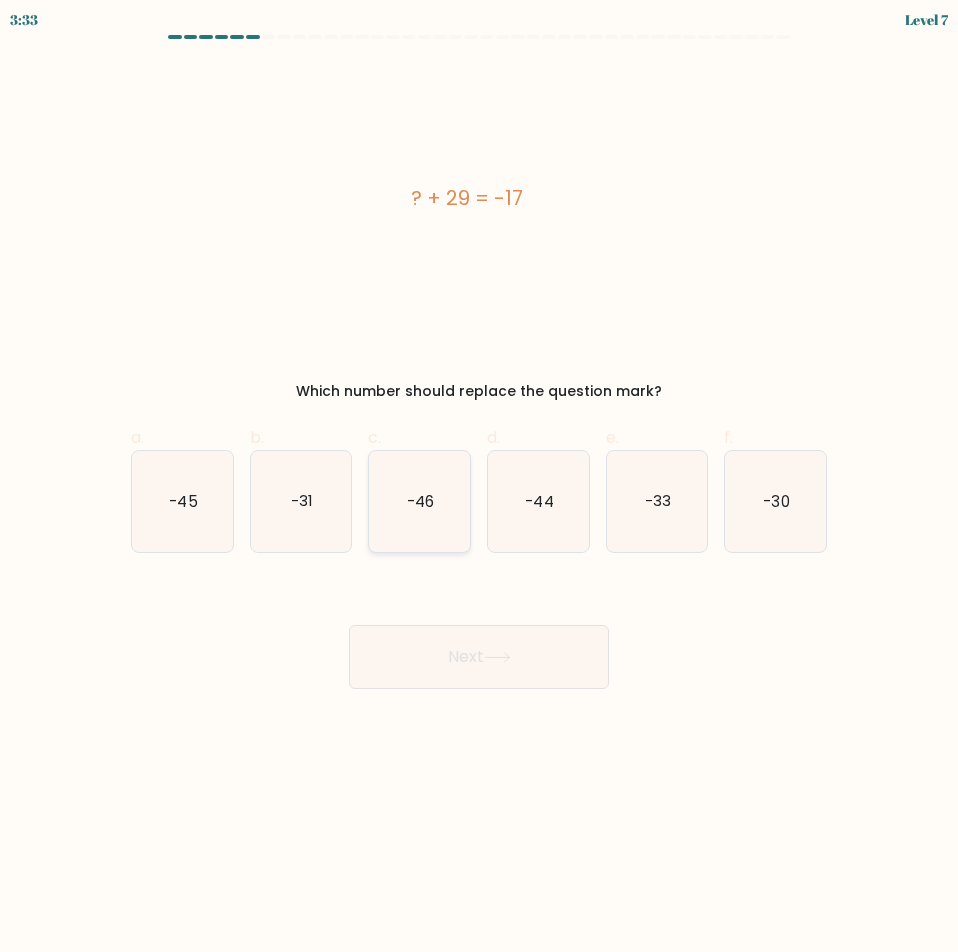 click on "-46" 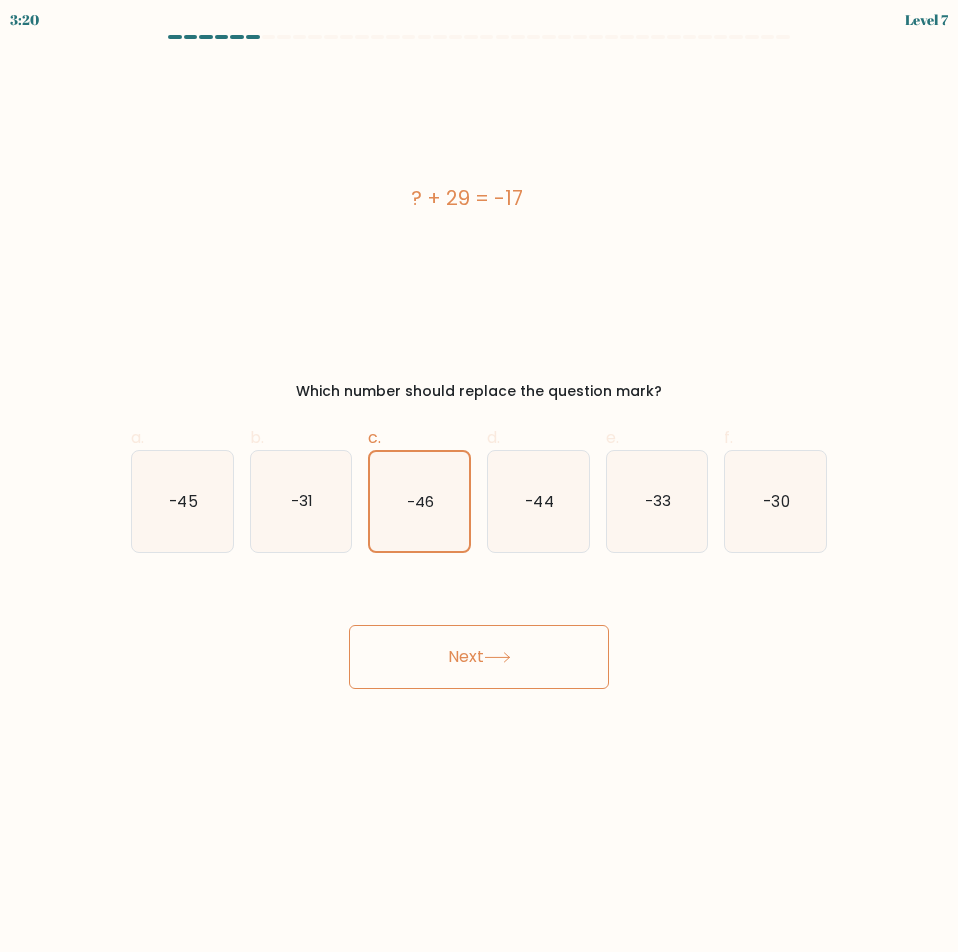 click on "Next" at bounding box center (479, 657) 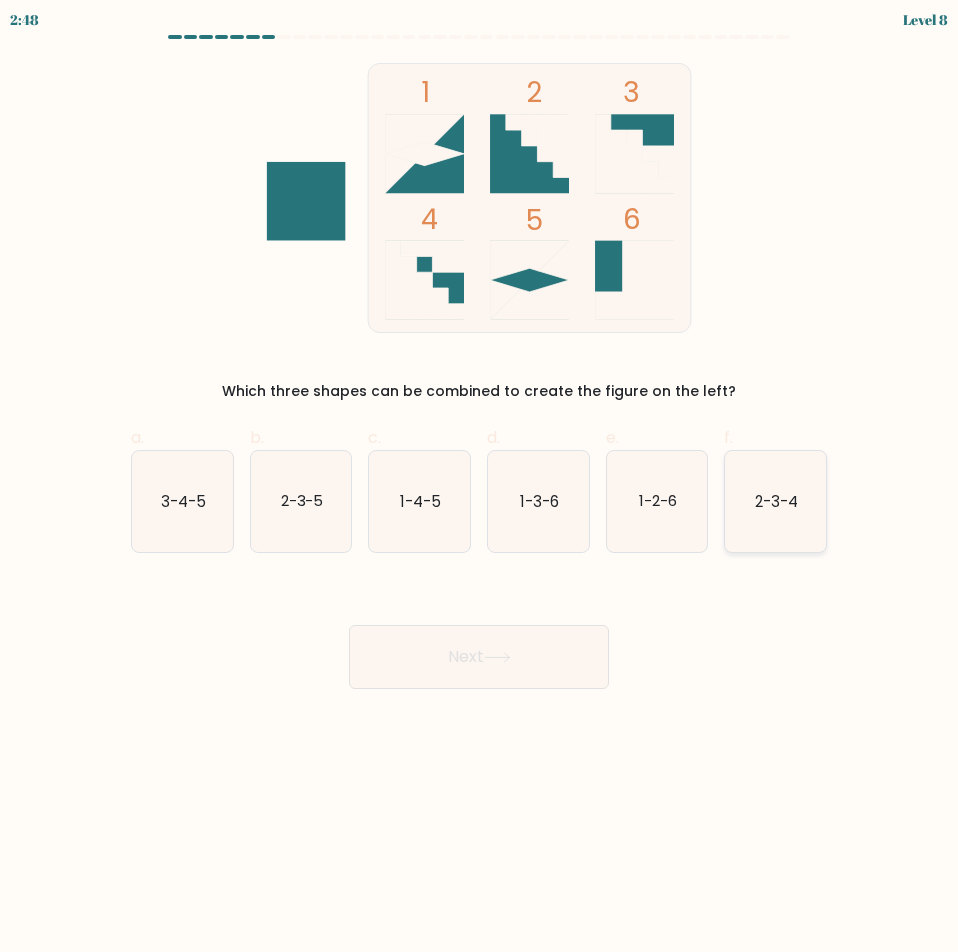 click on "2-3-4" 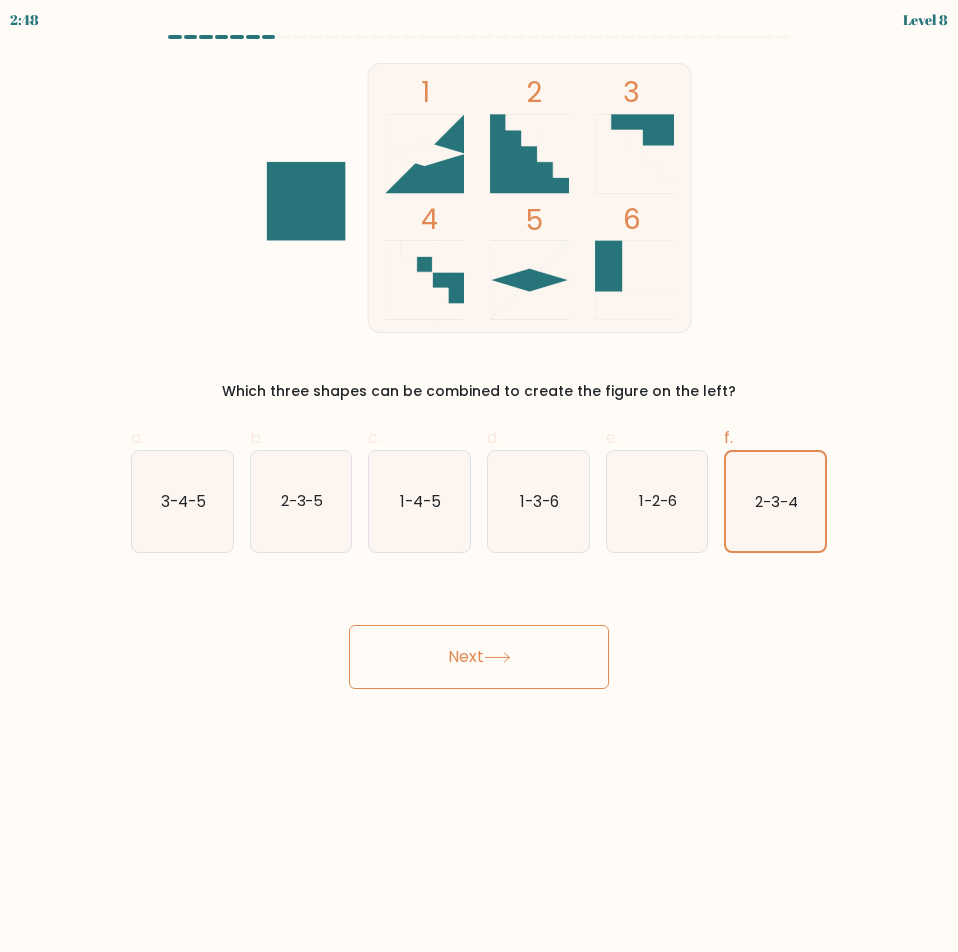 click on "Next" at bounding box center [479, 657] 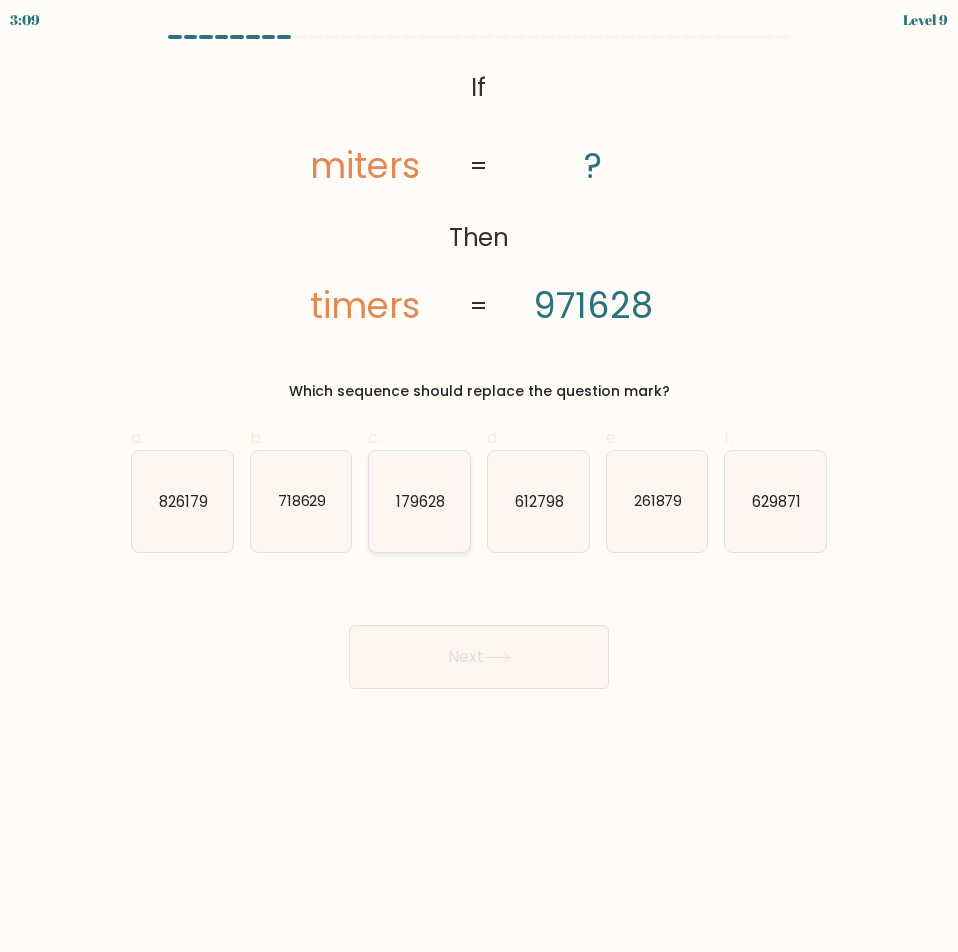 drag, startPoint x: 410, startPoint y: 489, endPoint x: 408, endPoint y: 528, distance: 39.051247 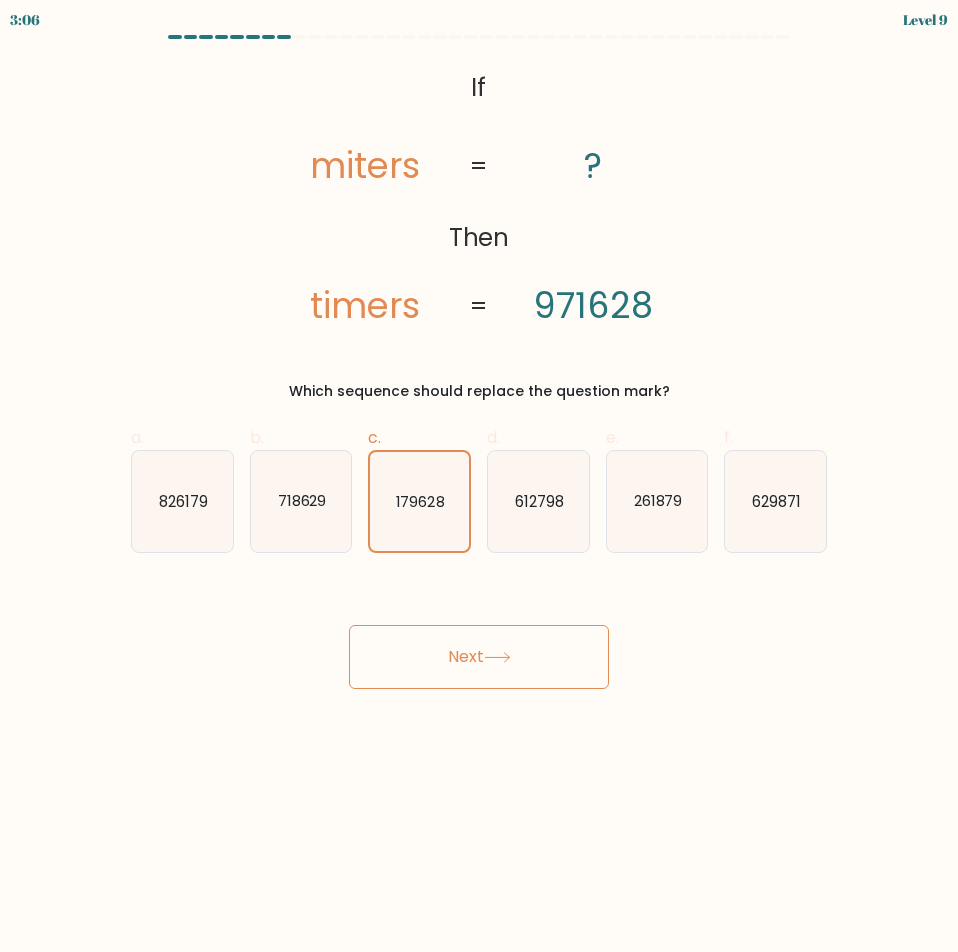click on "Next" at bounding box center (479, 657) 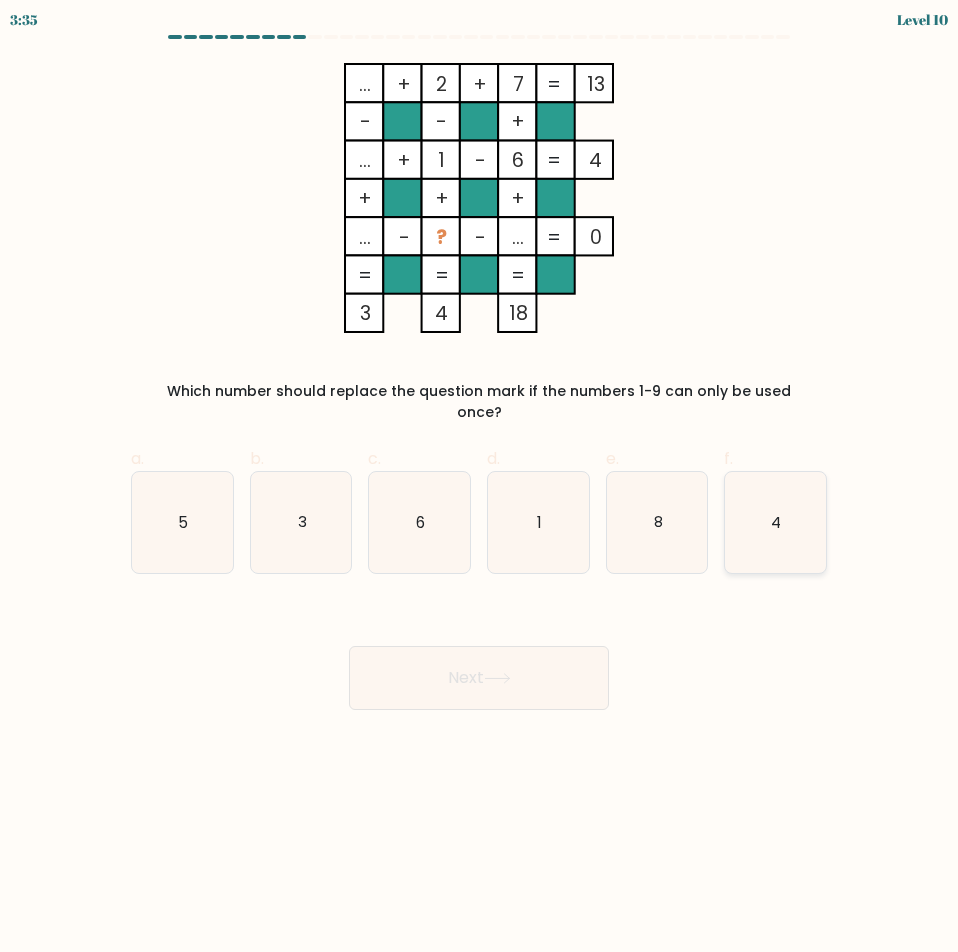 click on "4" 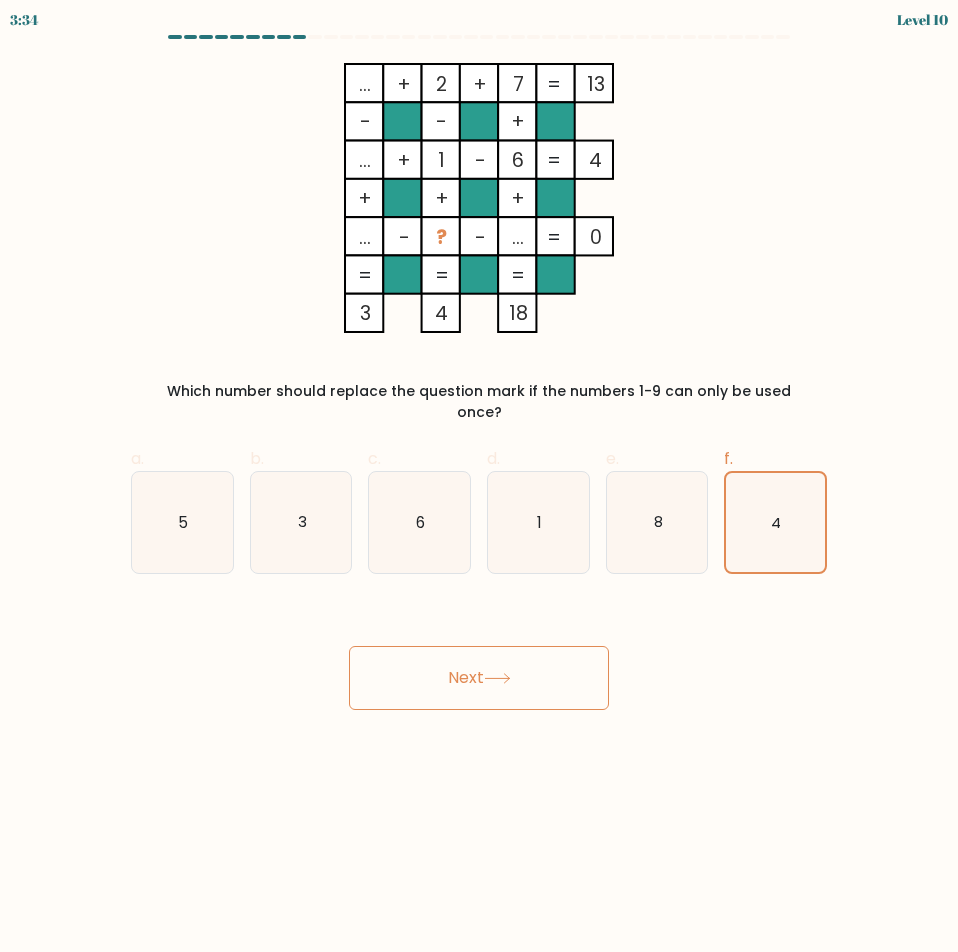 click on "Next" at bounding box center (479, 678) 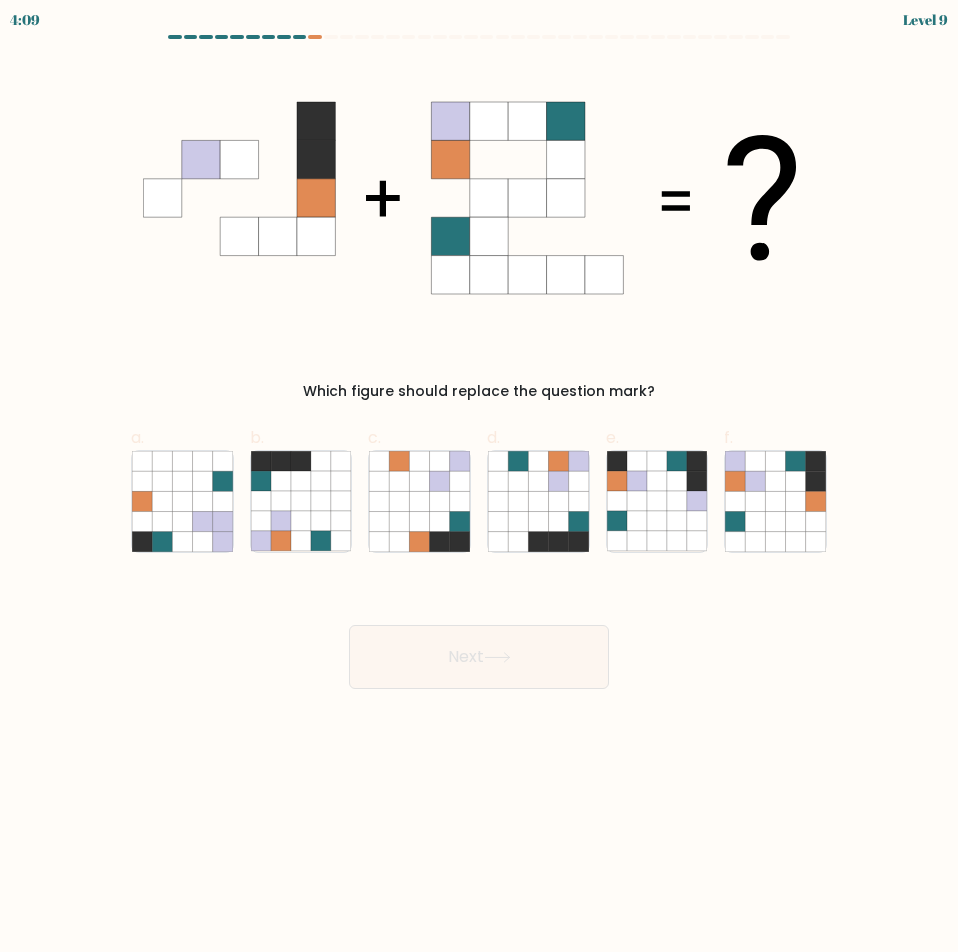 drag, startPoint x: 318, startPoint y: 501, endPoint x: 432, endPoint y: 639, distance: 178.99721 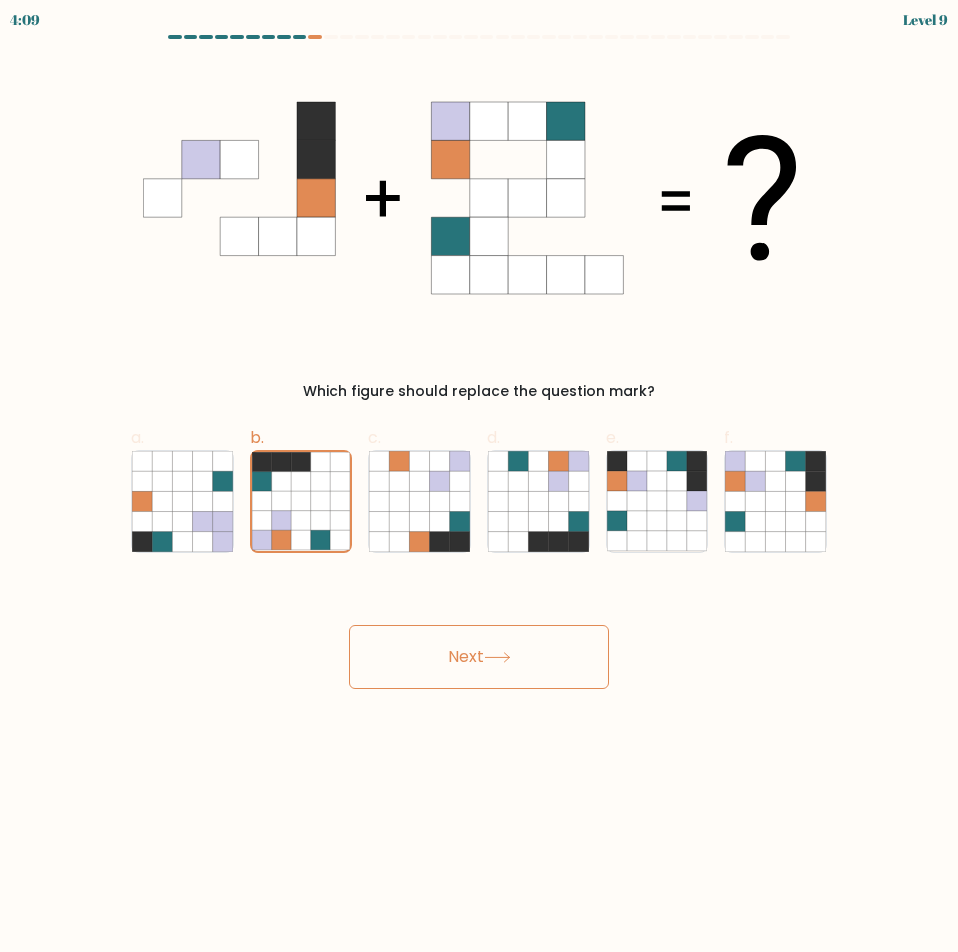 drag, startPoint x: 490, startPoint y: 660, endPoint x: 485, endPoint y: 673, distance: 13.928389 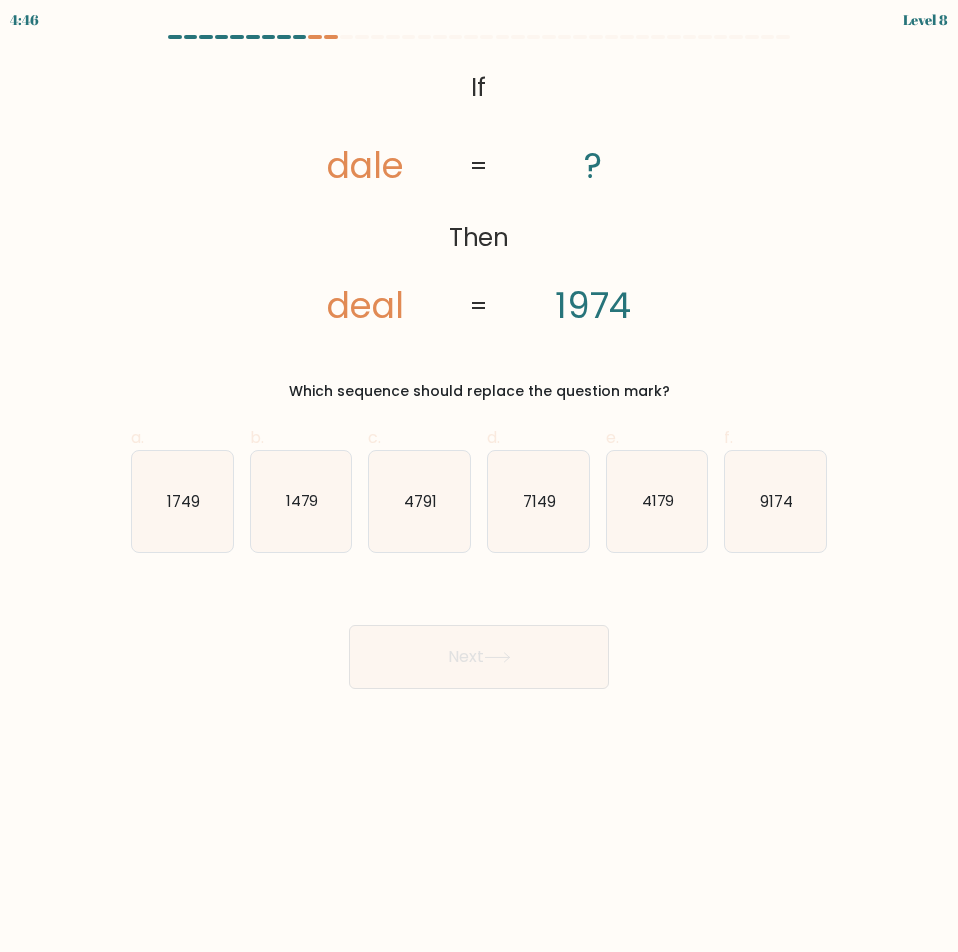 click at bounding box center [479, 37] 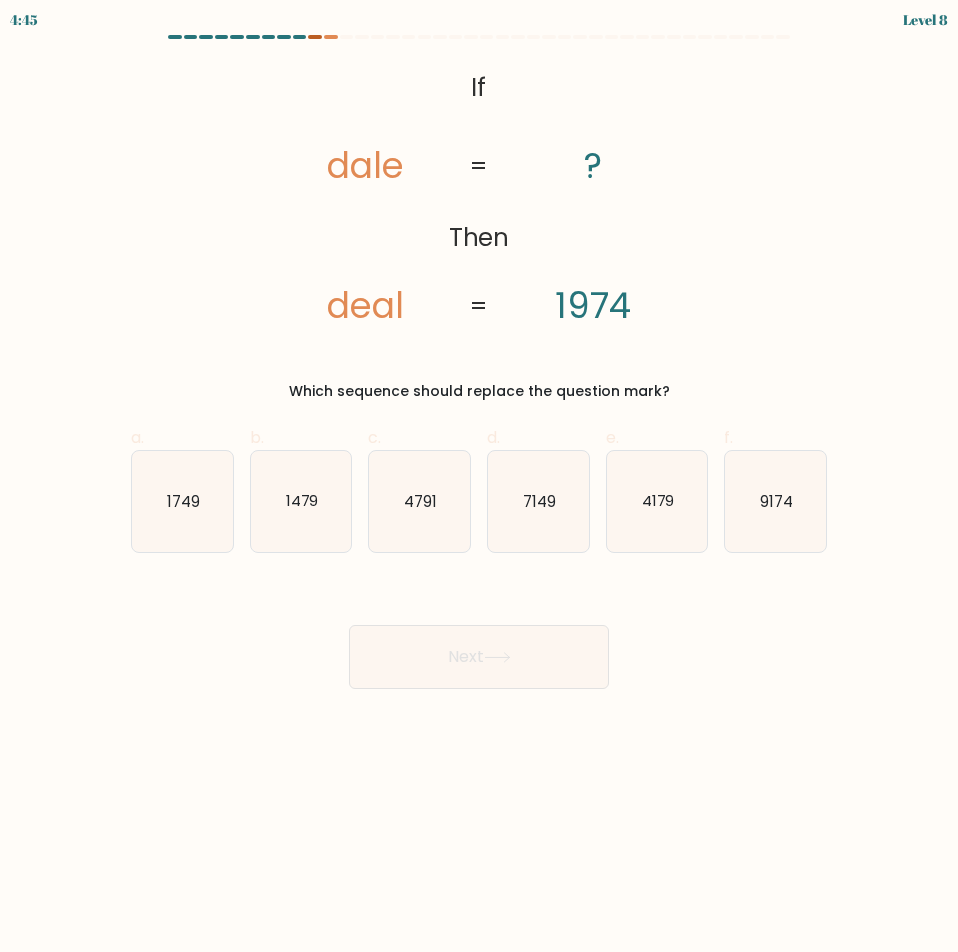 click at bounding box center [479, 41] 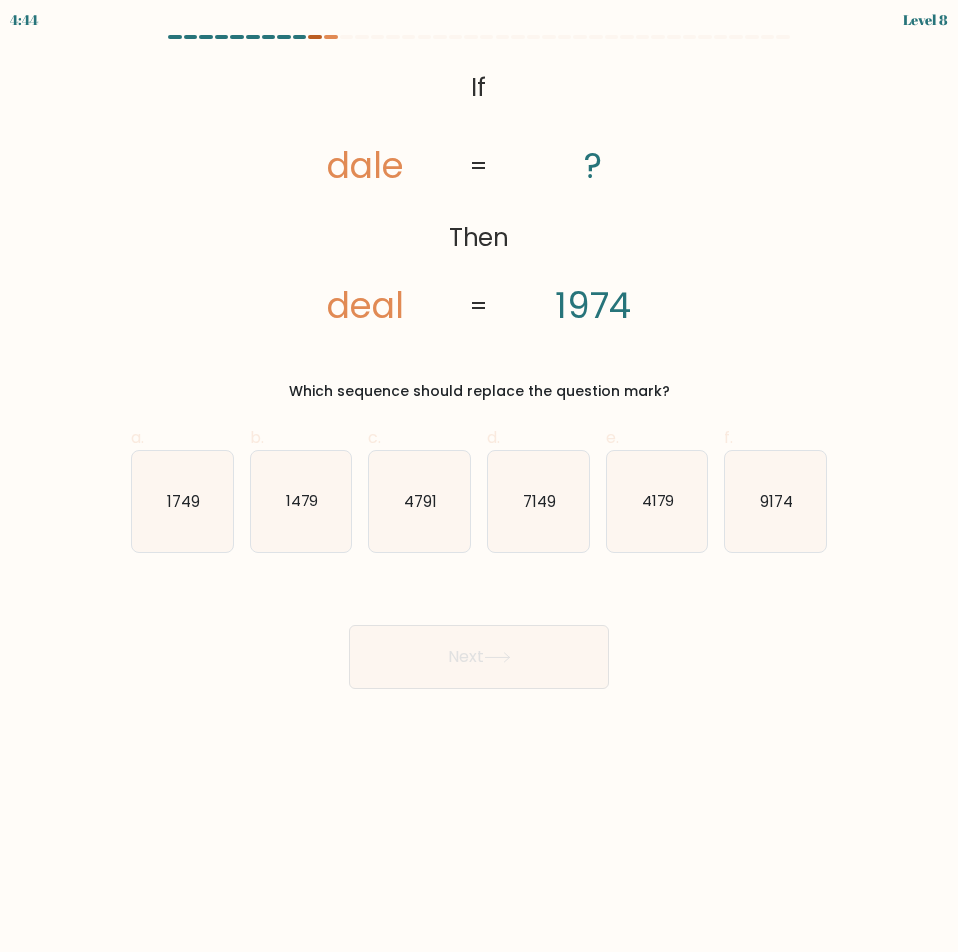 click at bounding box center (315, 37) 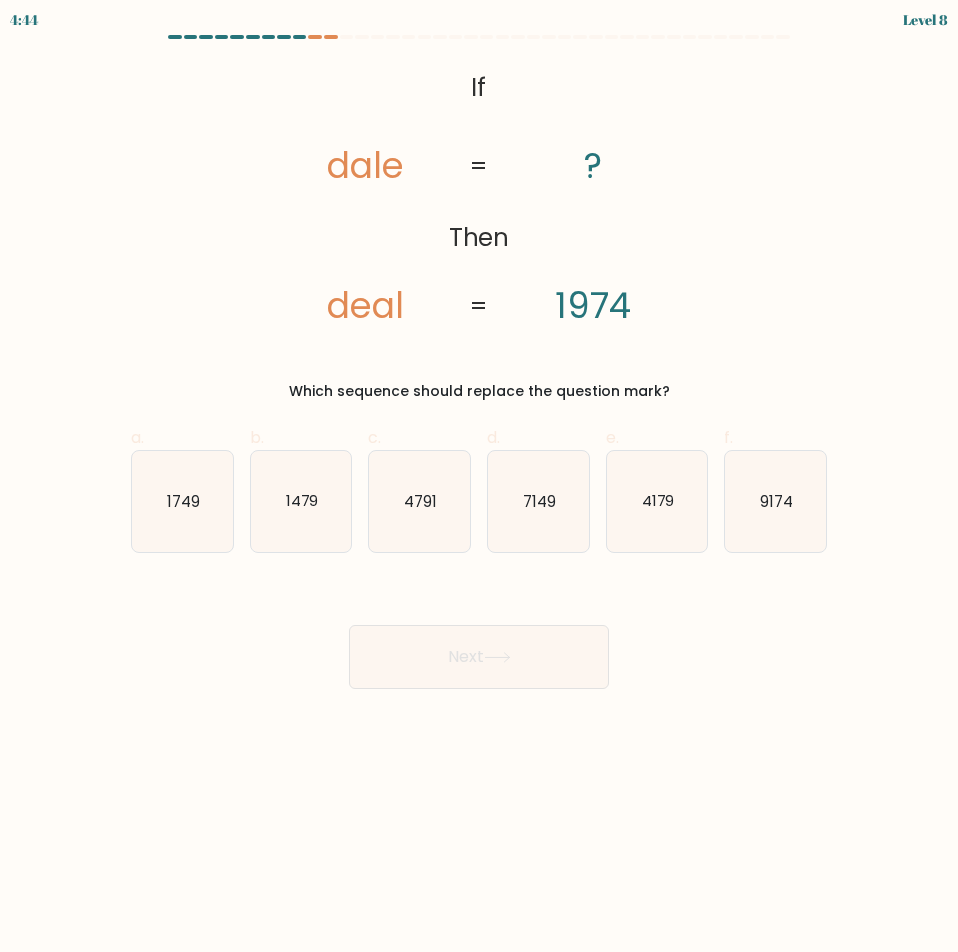 click at bounding box center [315, 37] 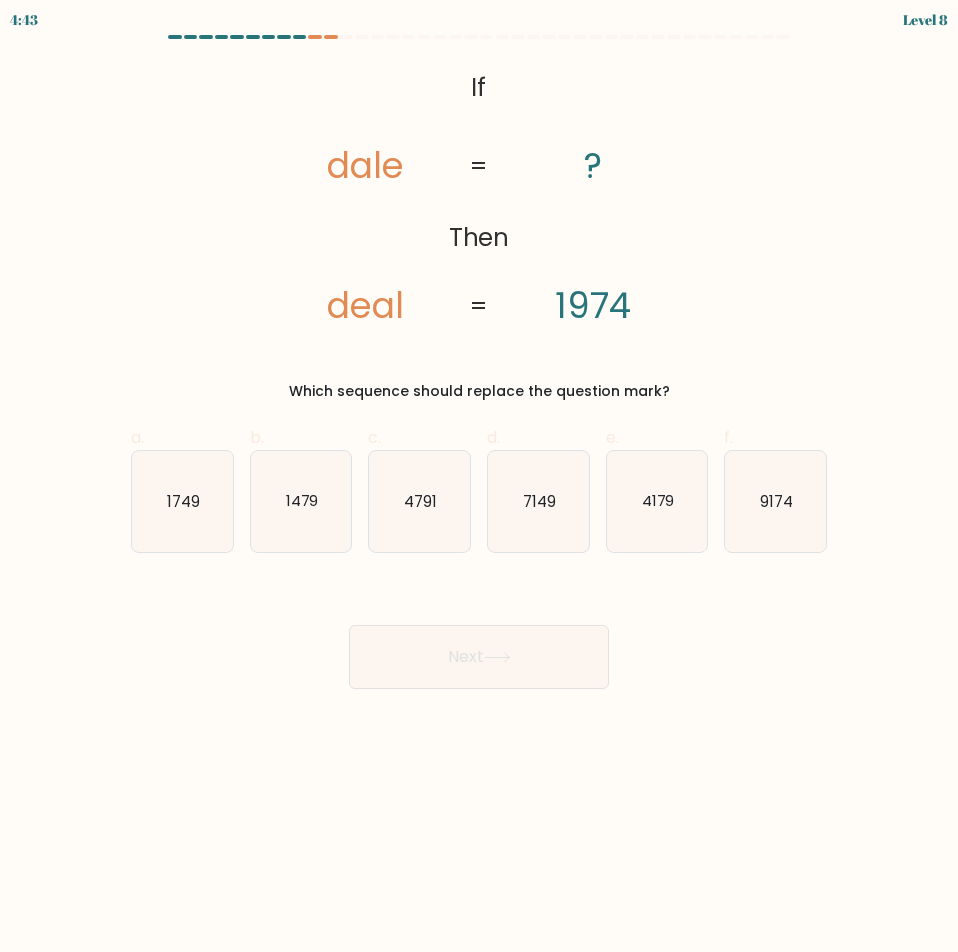 click on "4:43
Level 8" at bounding box center (479, 17) 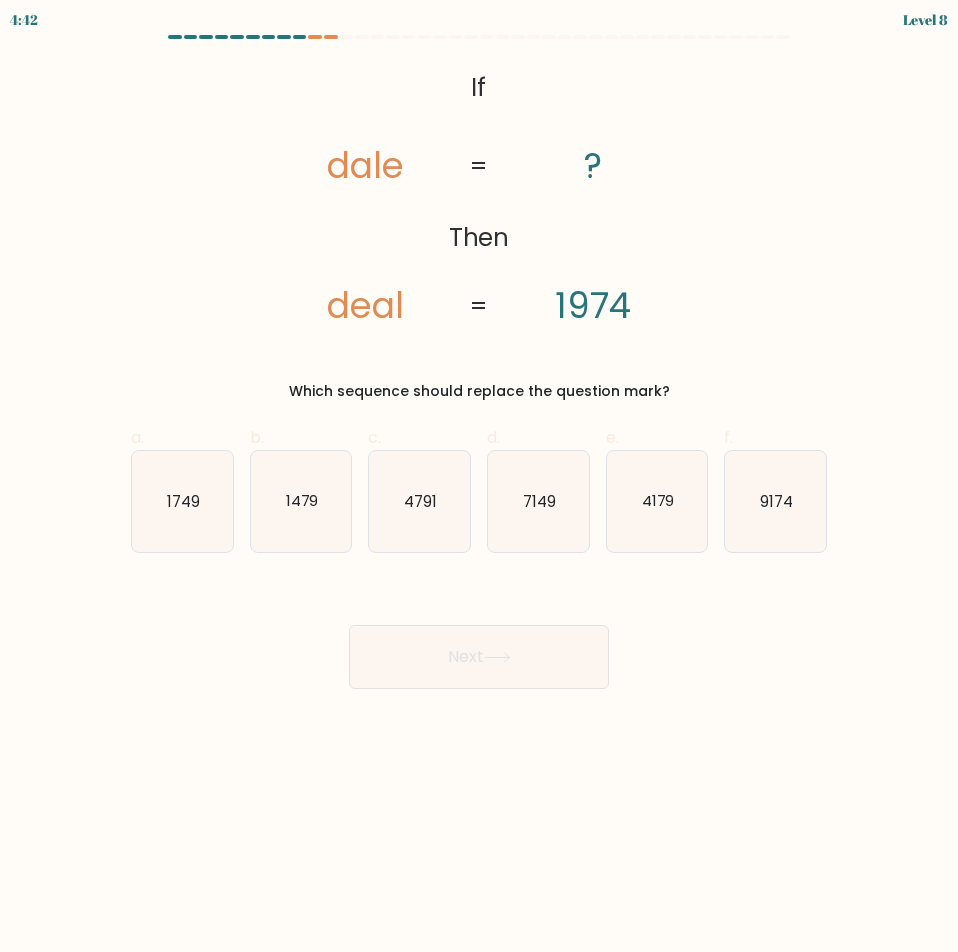 click at bounding box center (300, 37) 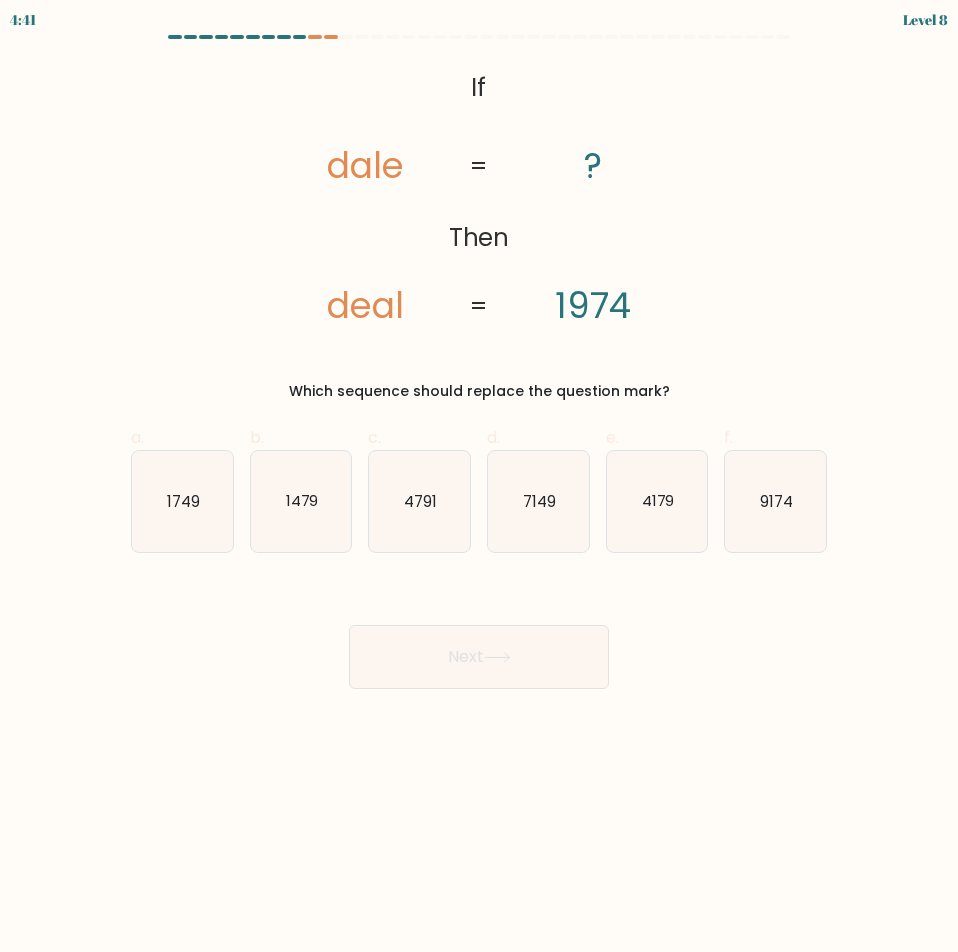 click at bounding box center (479, 41) 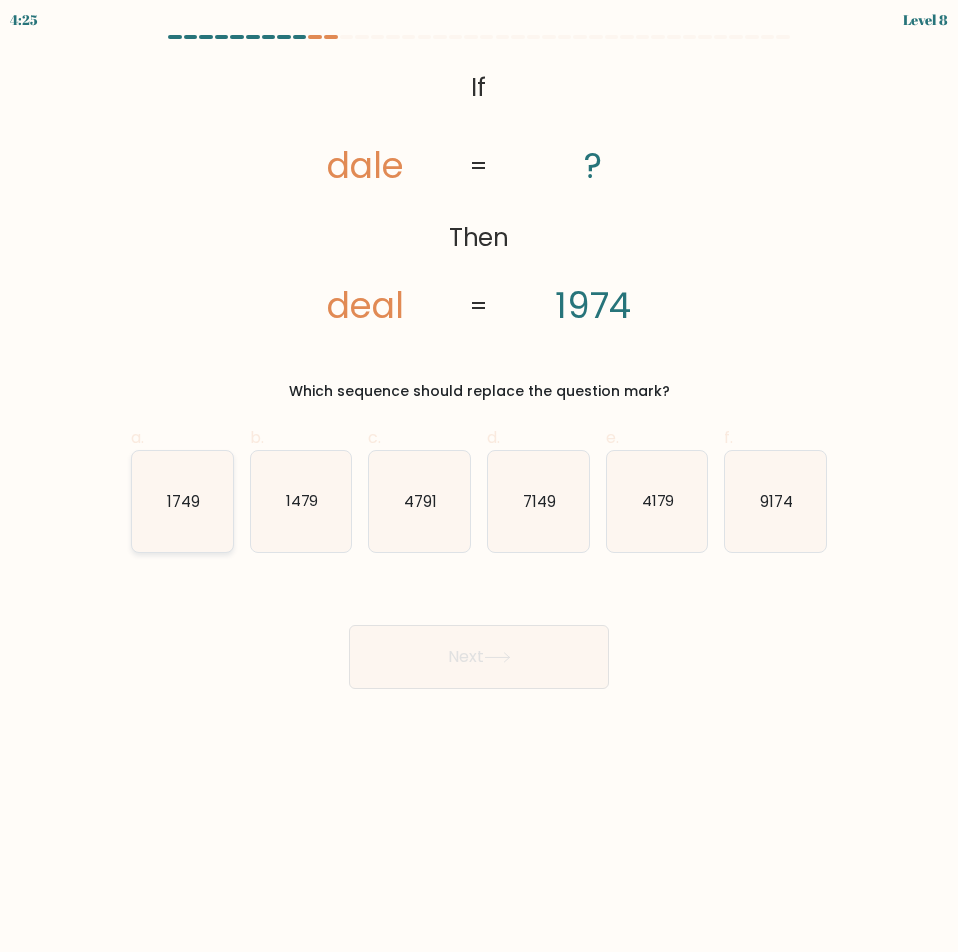 click on "1749" at bounding box center [182, 501] 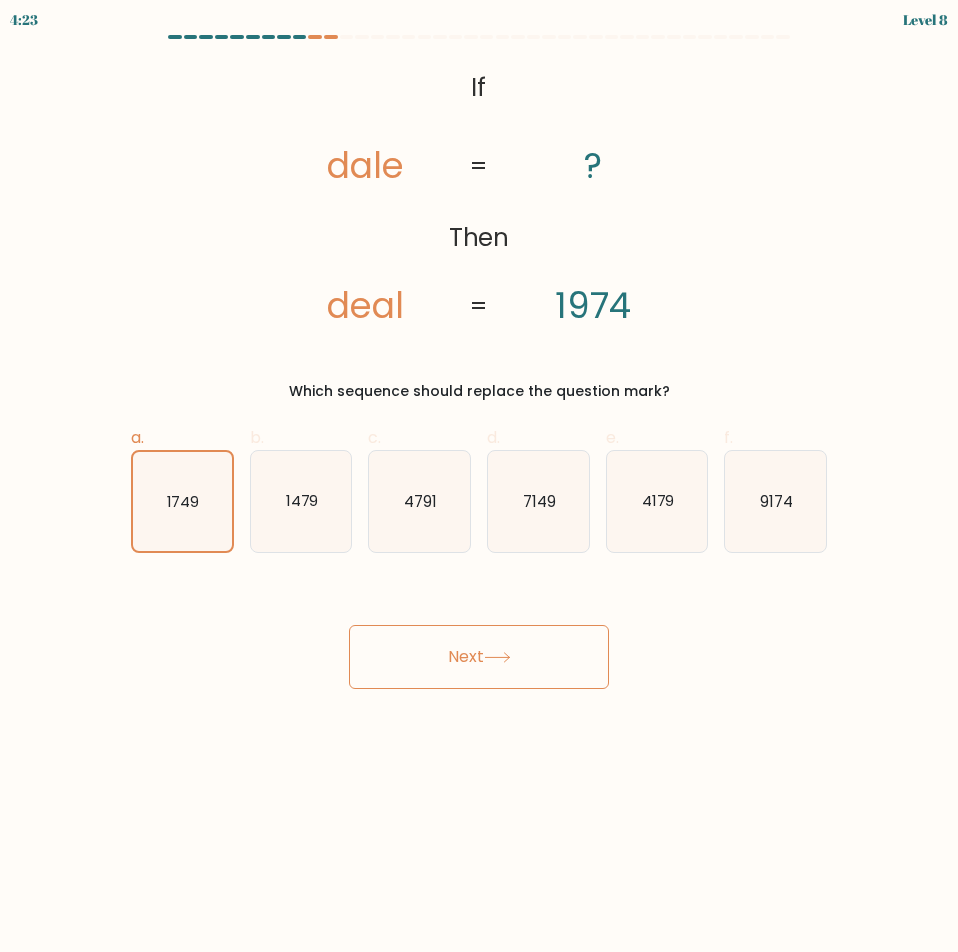click on "Next" at bounding box center (479, 657) 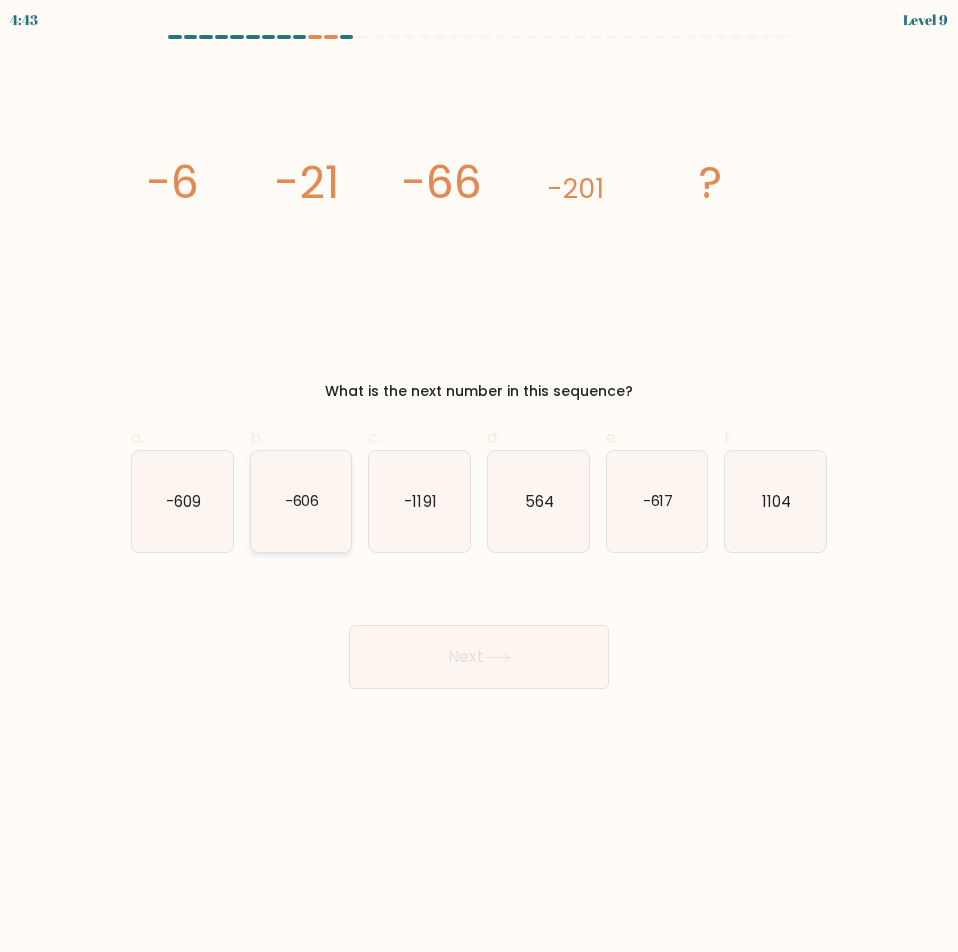 click on "-606" 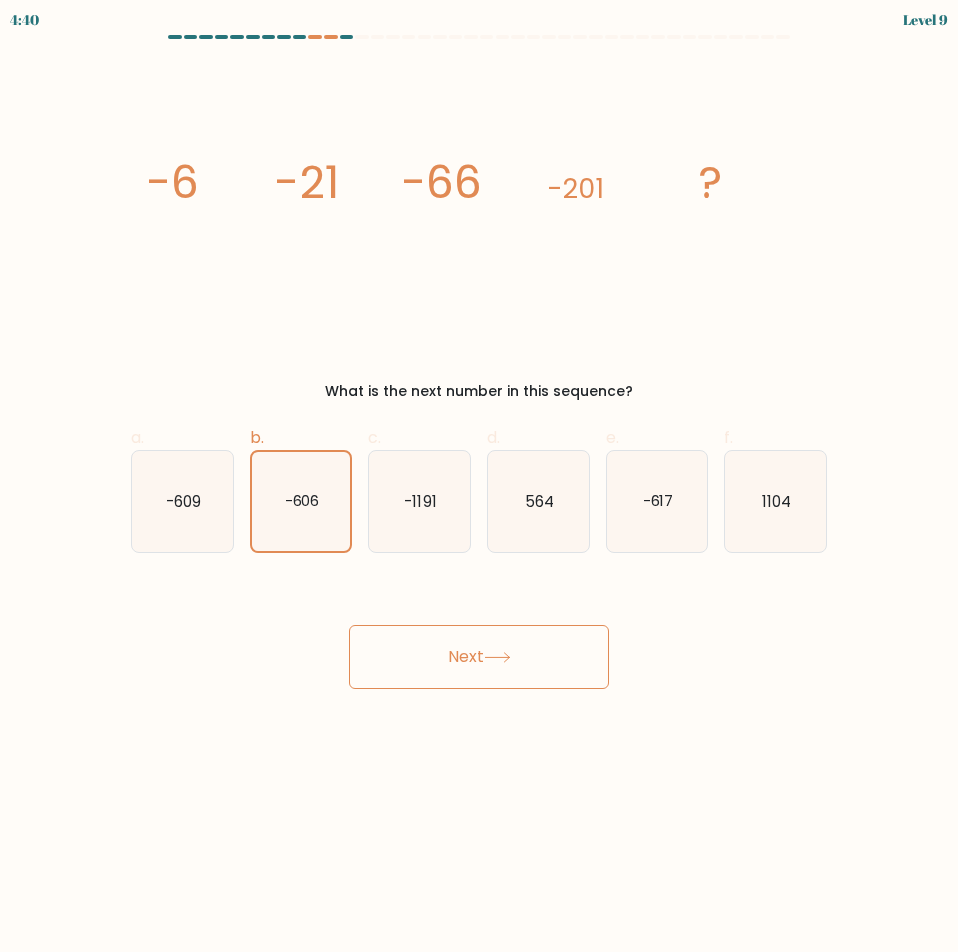 click on "Next" at bounding box center [479, 657] 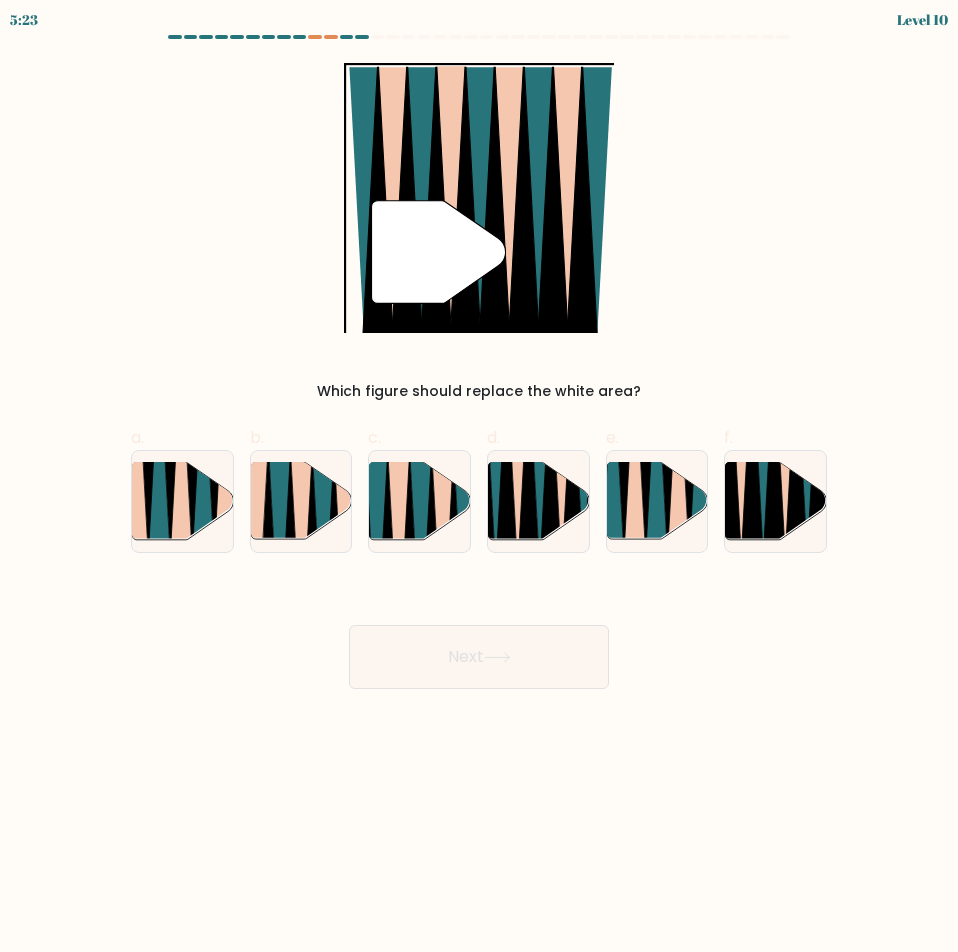 click at bounding box center [479, 362] 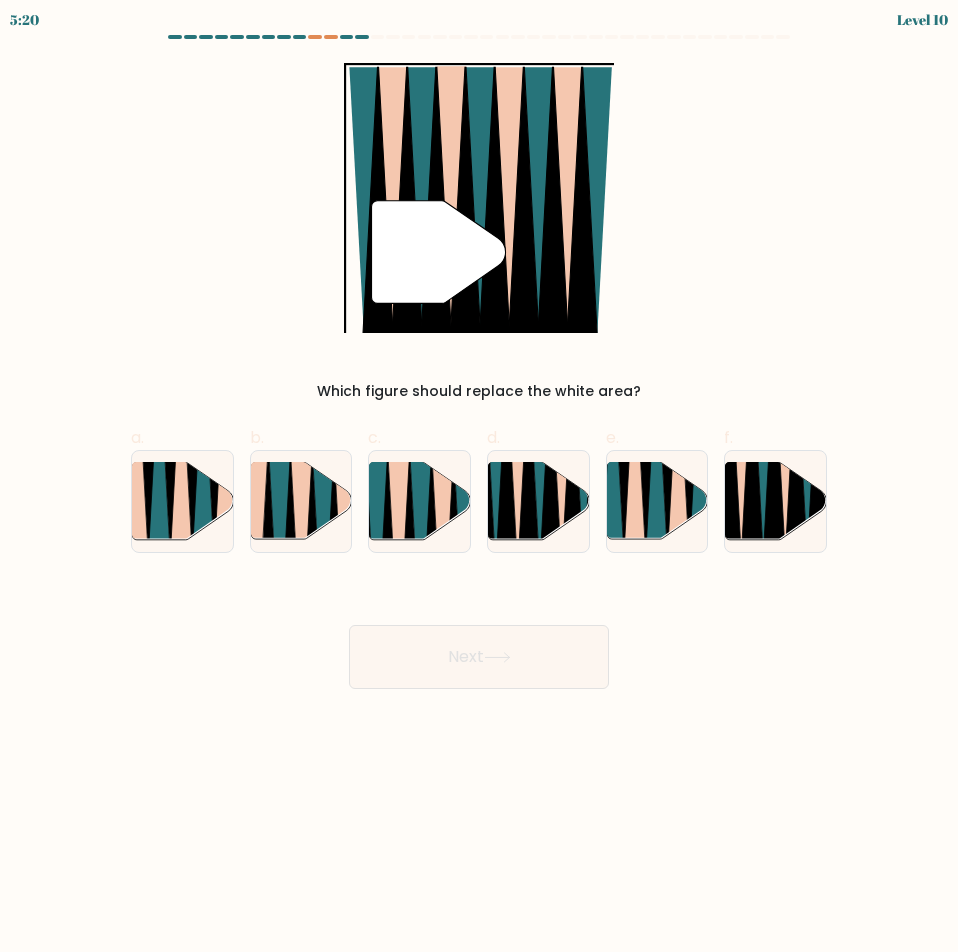 drag, startPoint x: 452, startPoint y: 335, endPoint x: 454, endPoint y: 347, distance: 12.165525 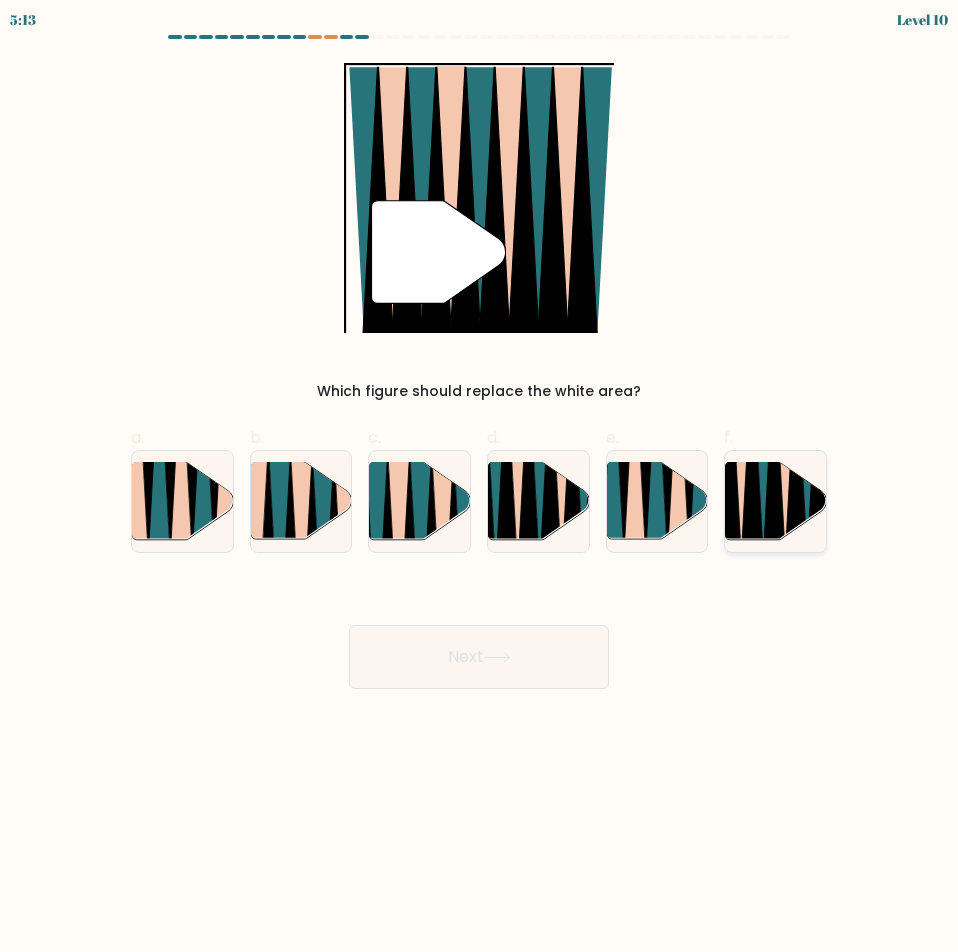 click 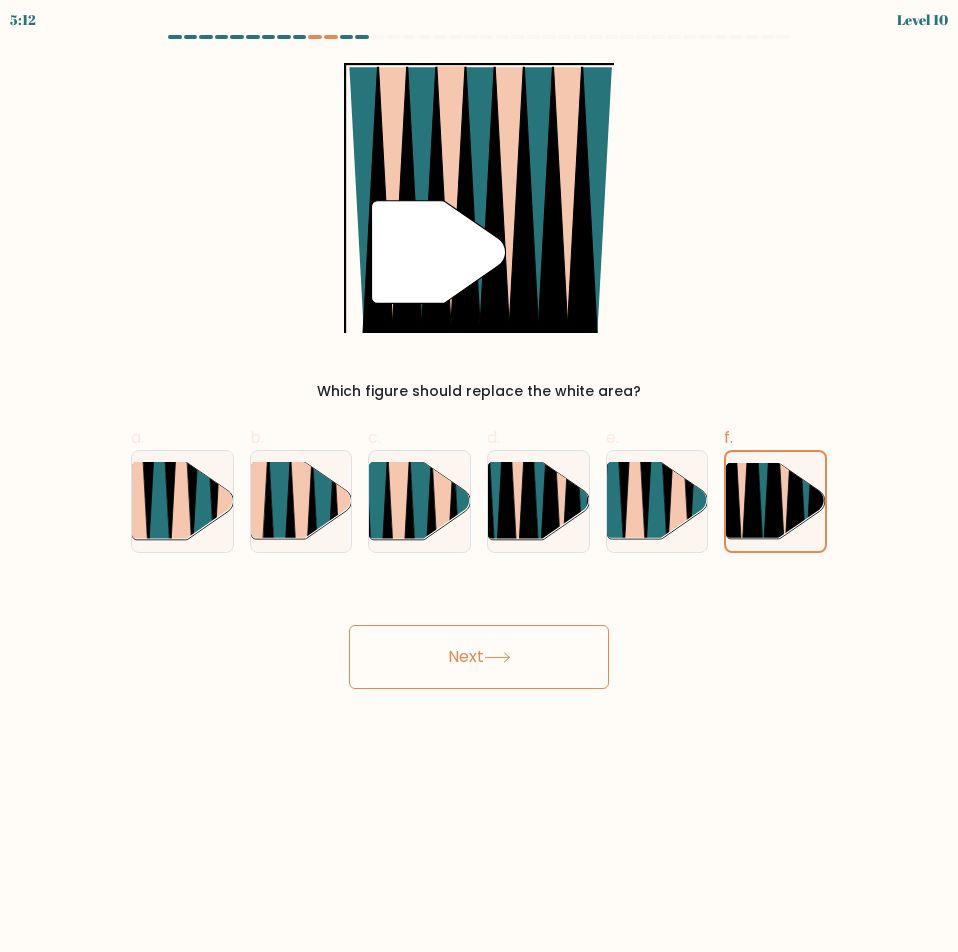 click 